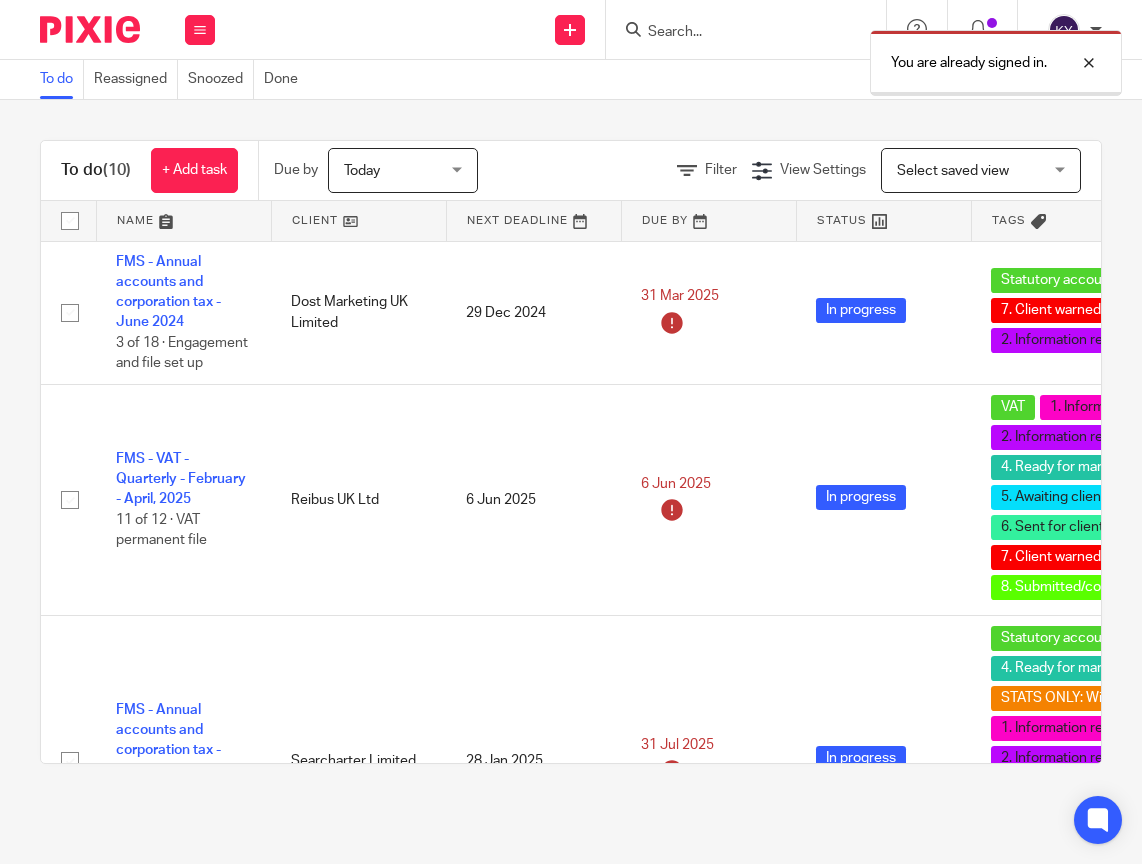 scroll, scrollTop: 0, scrollLeft: 0, axis: both 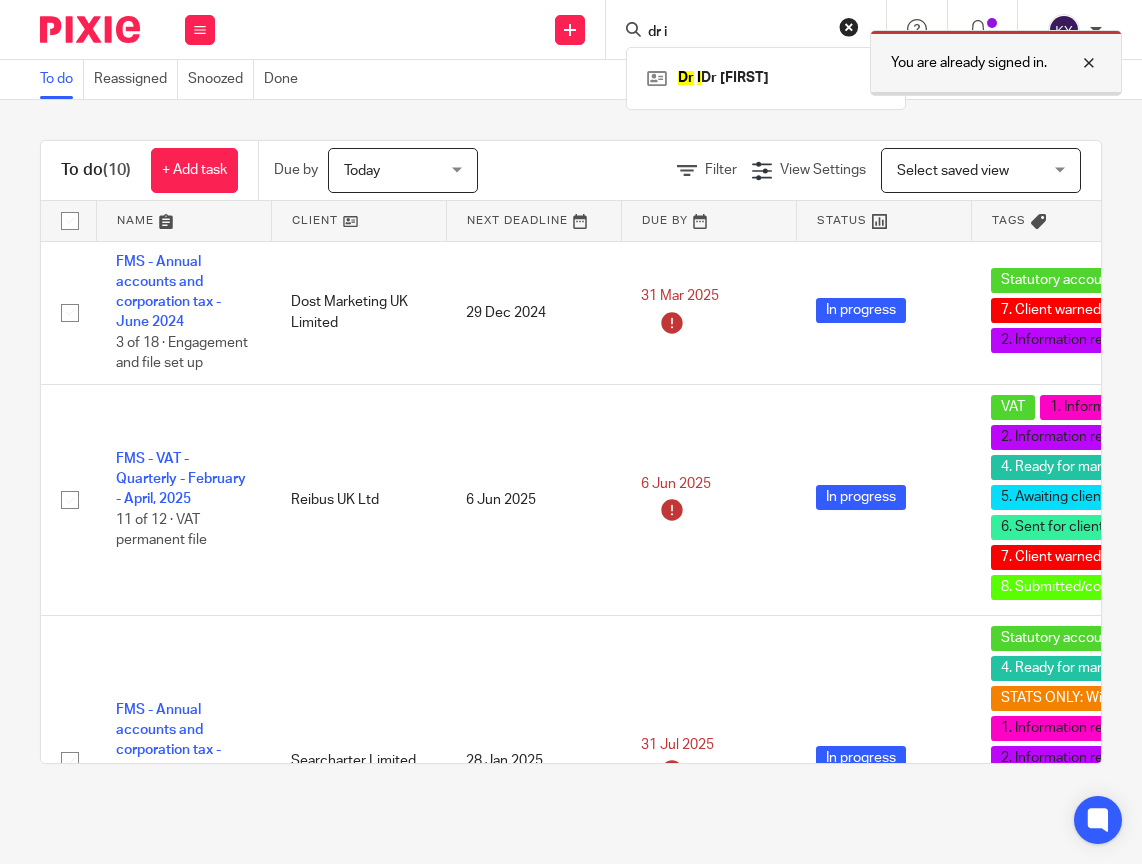 type on "dr i" 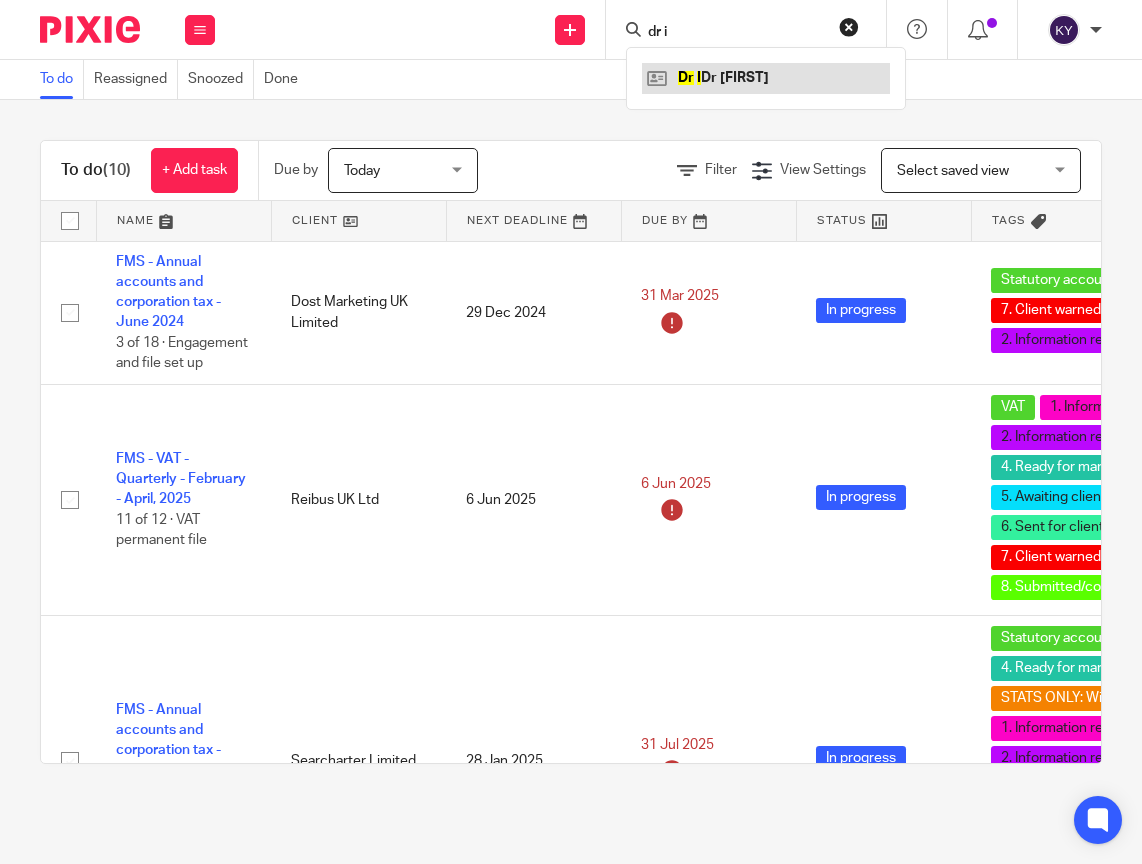 click at bounding box center (766, 78) 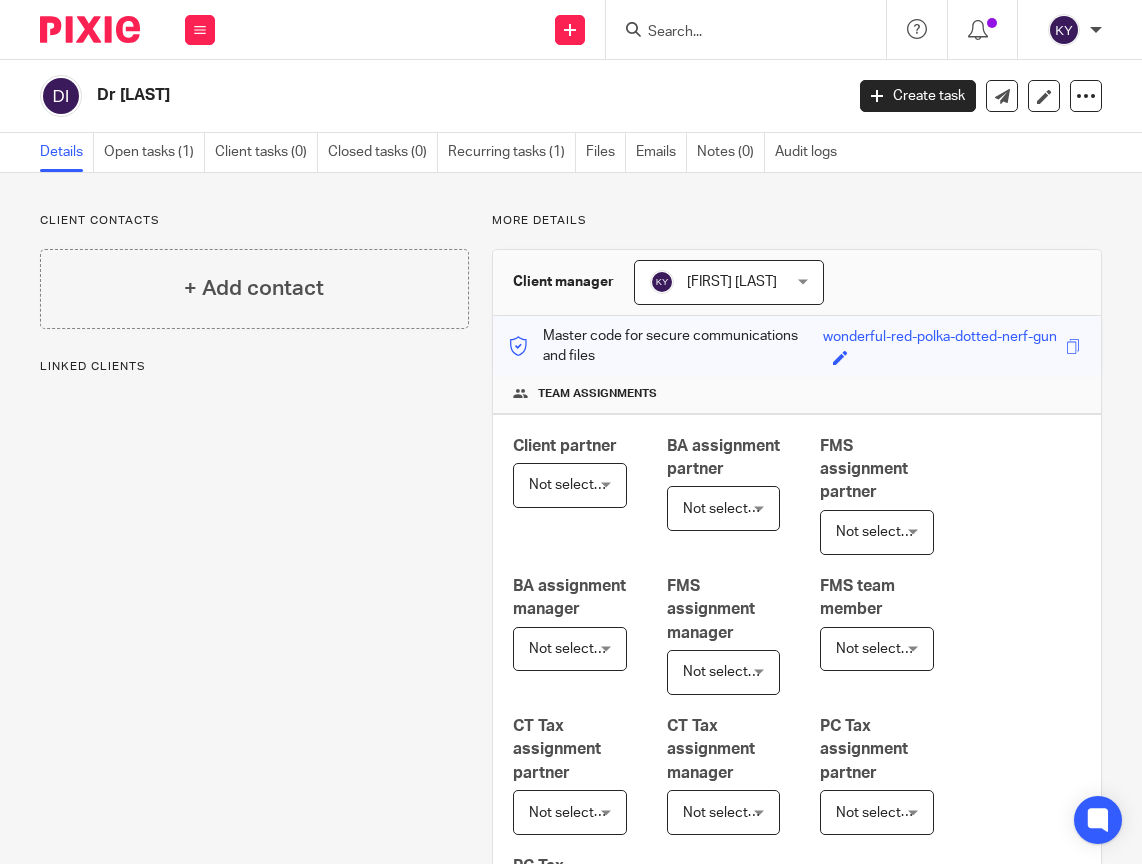 scroll, scrollTop: 0, scrollLeft: 0, axis: both 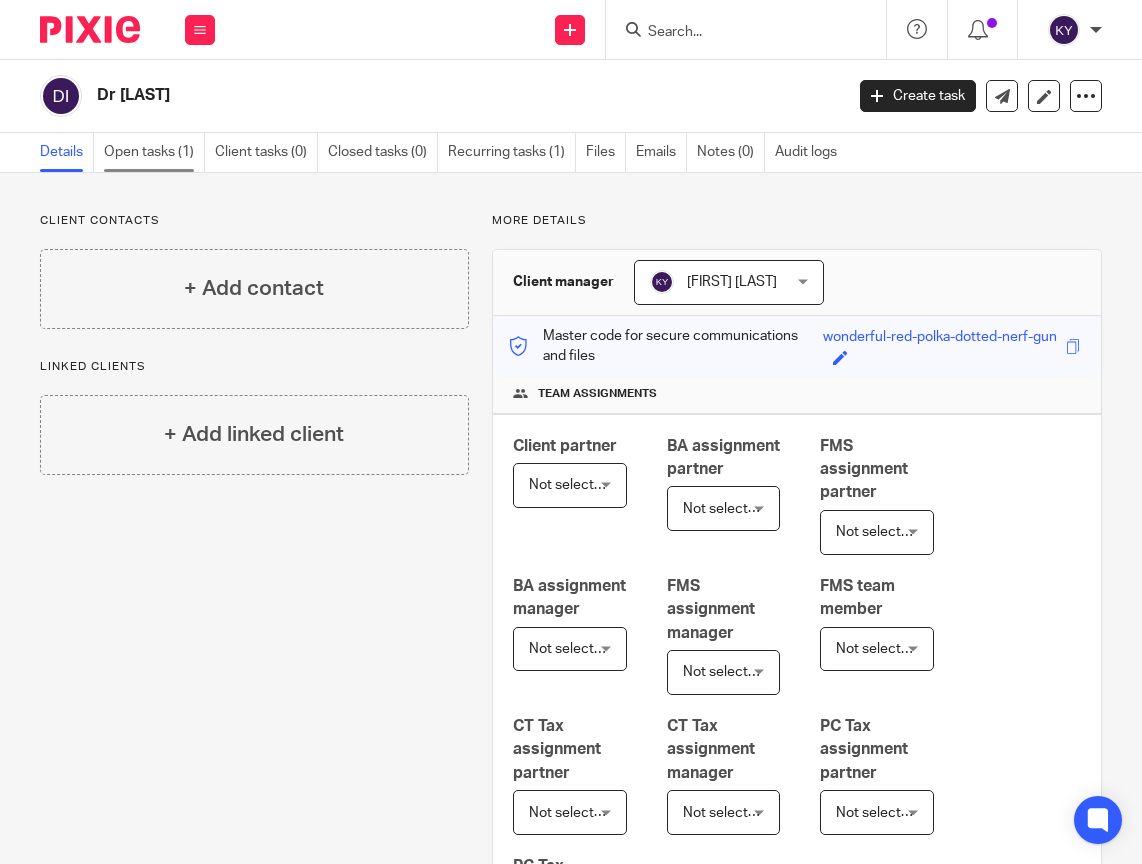 click on "Open tasks (1)" at bounding box center [154, 152] 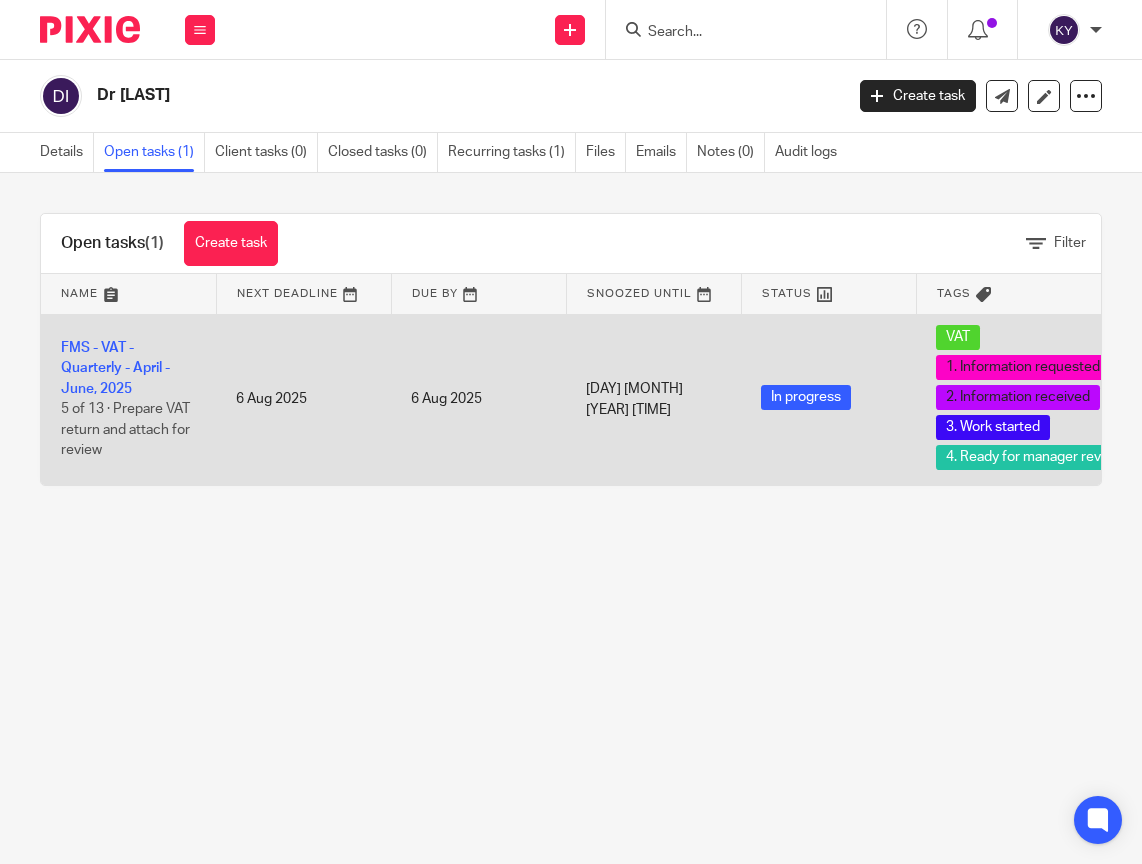 scroll, scrollTop: 0, scrollLeft: 0, axis: both 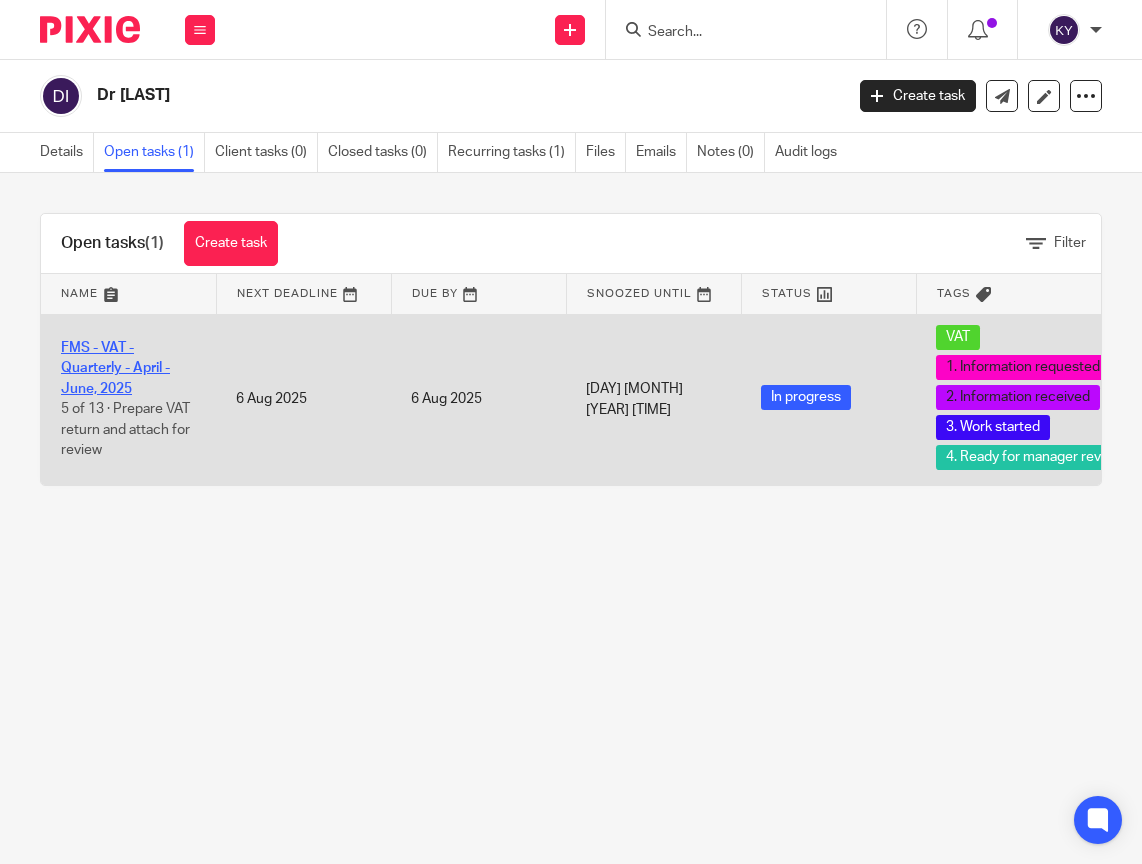 click on "FMS - VAT - Quarterly - April - June, 2025" at bounding box center [115, 368] 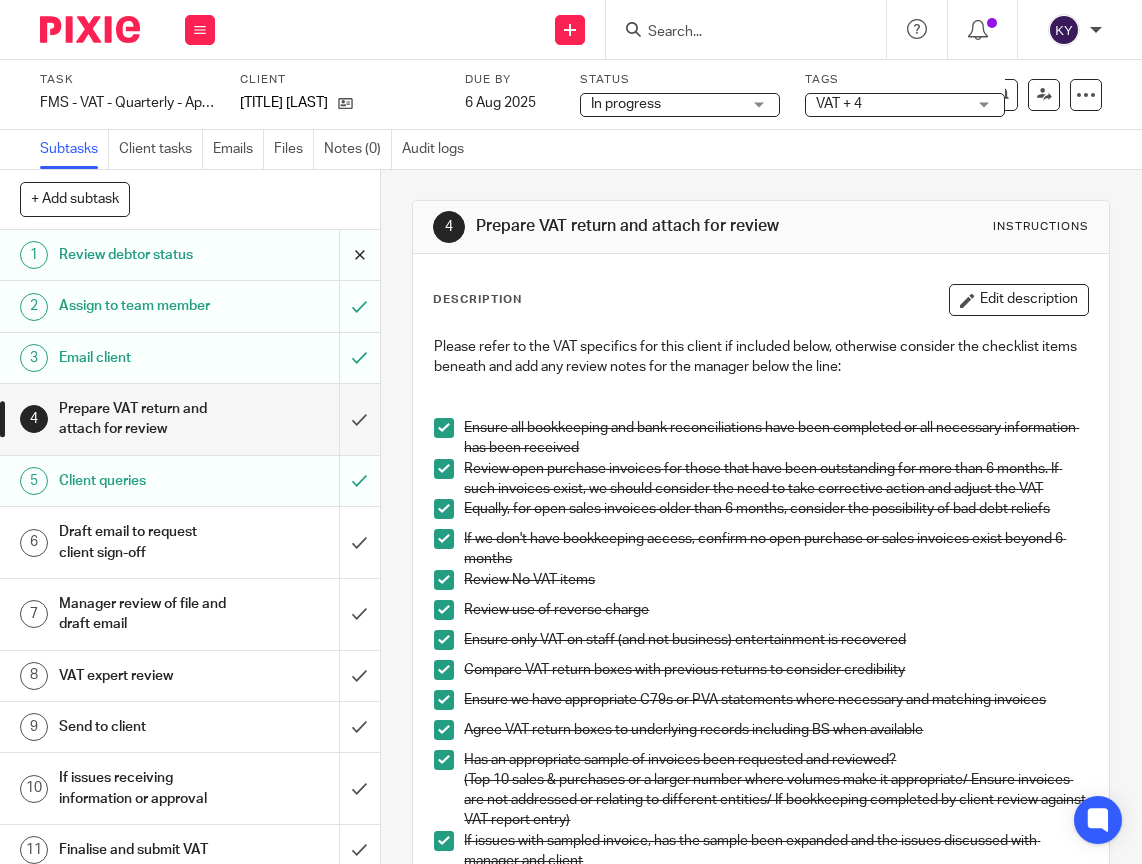 scroll, scrollTop: 0, scrollLeft: 0, axis: both 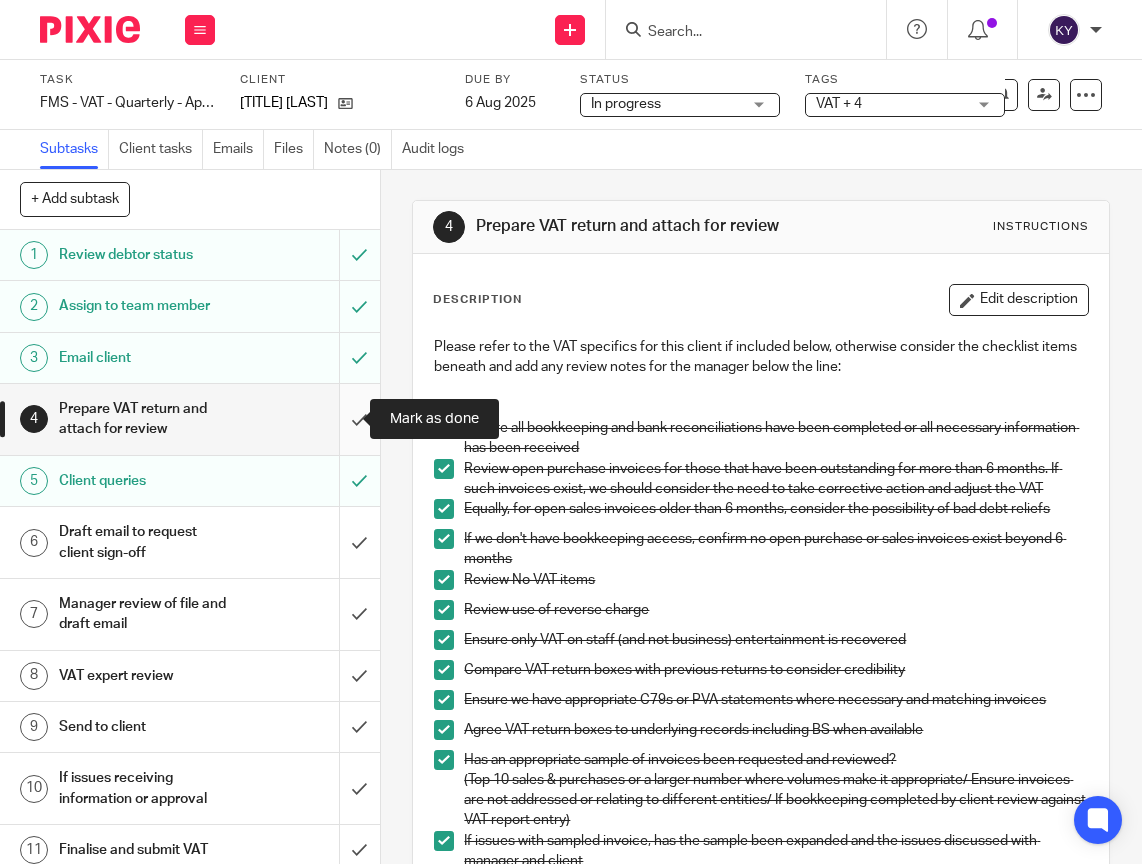 click at bounding box center [190, 419] 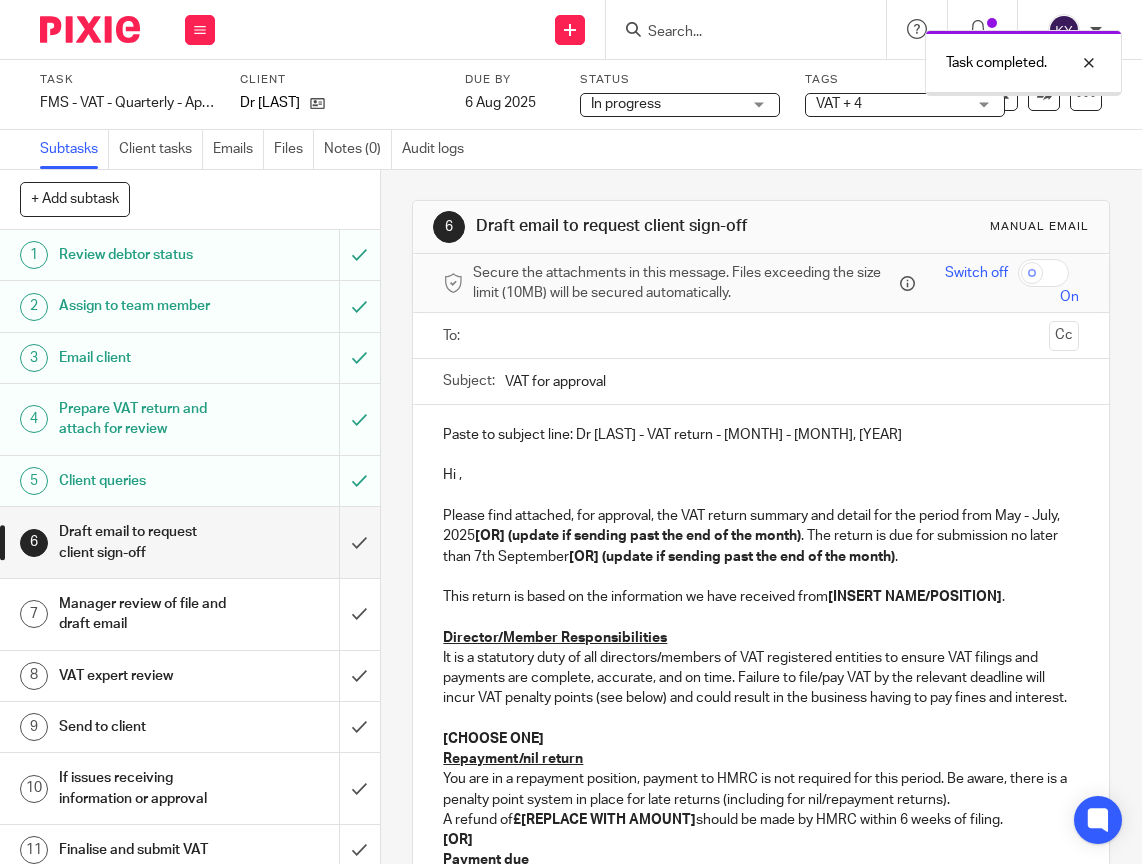 scroll, scrollTop: 0, scrollLeft: 0, axis: both 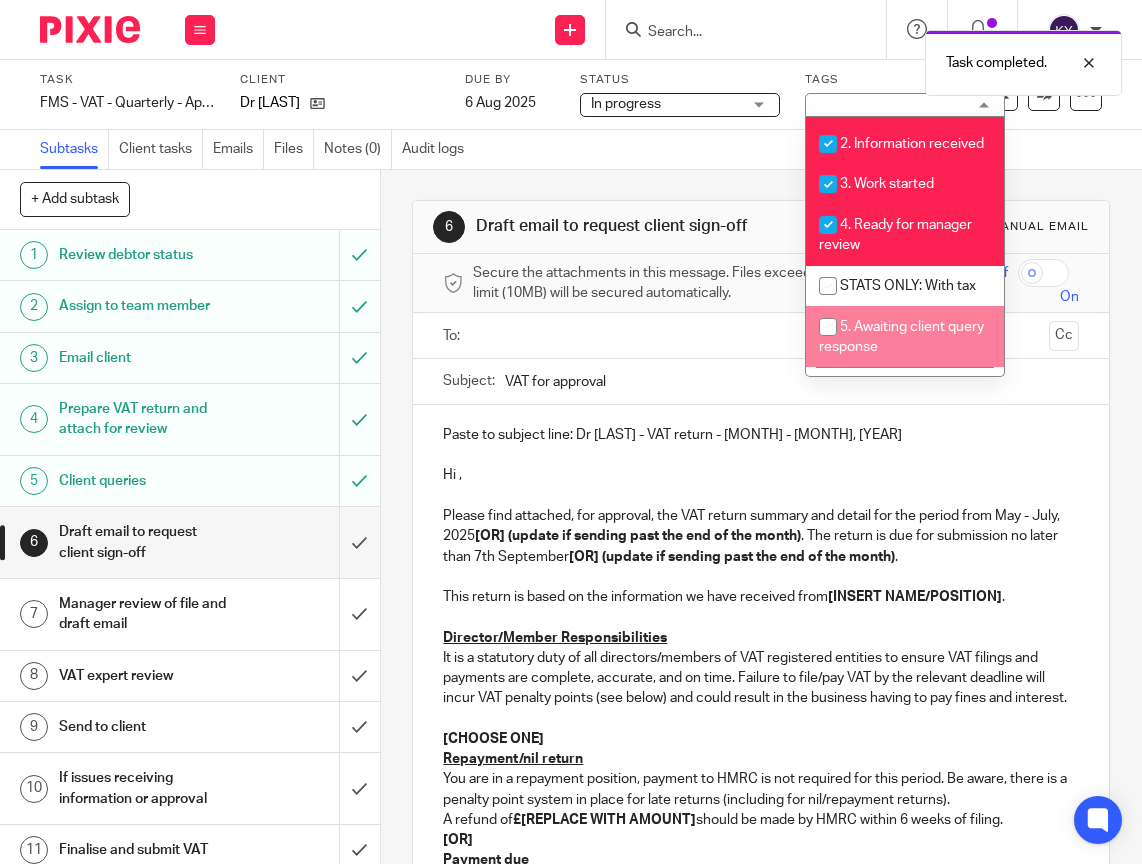 click on "5. Awaiting client query response" at bounding box center [901, 337] 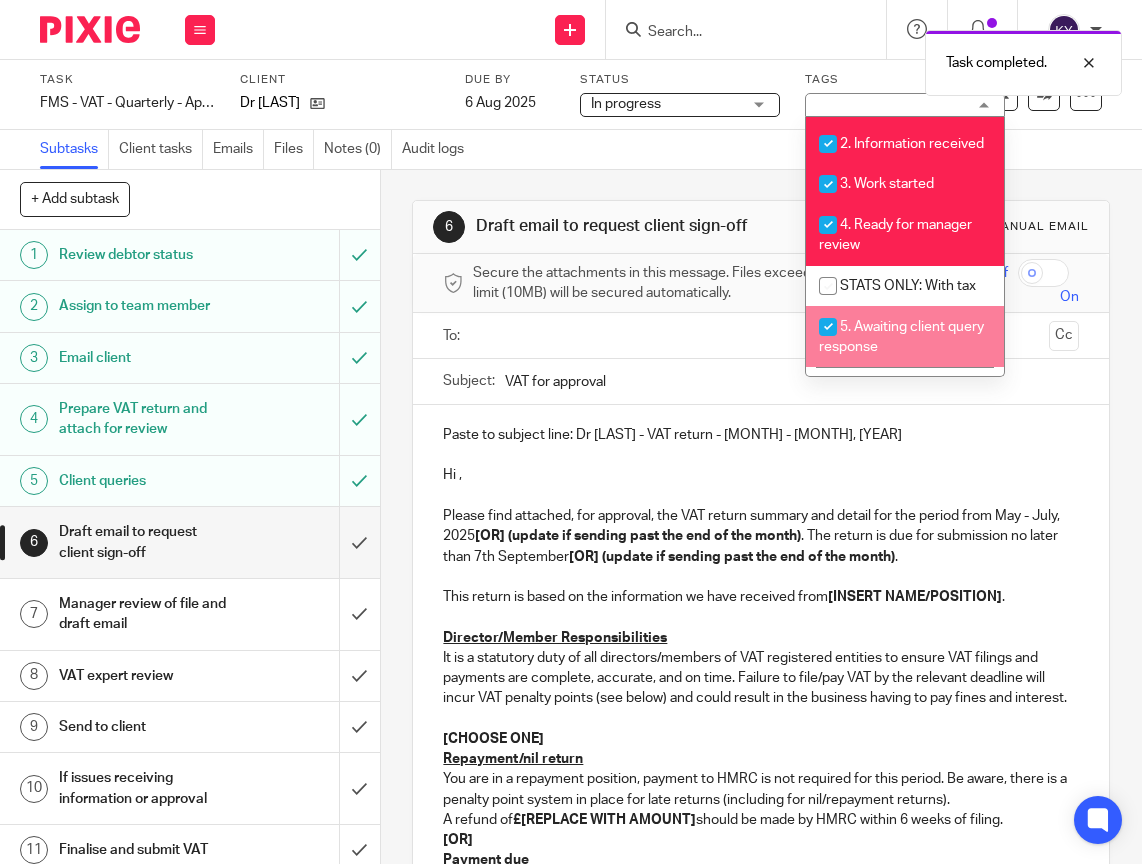 checkbox on "true" 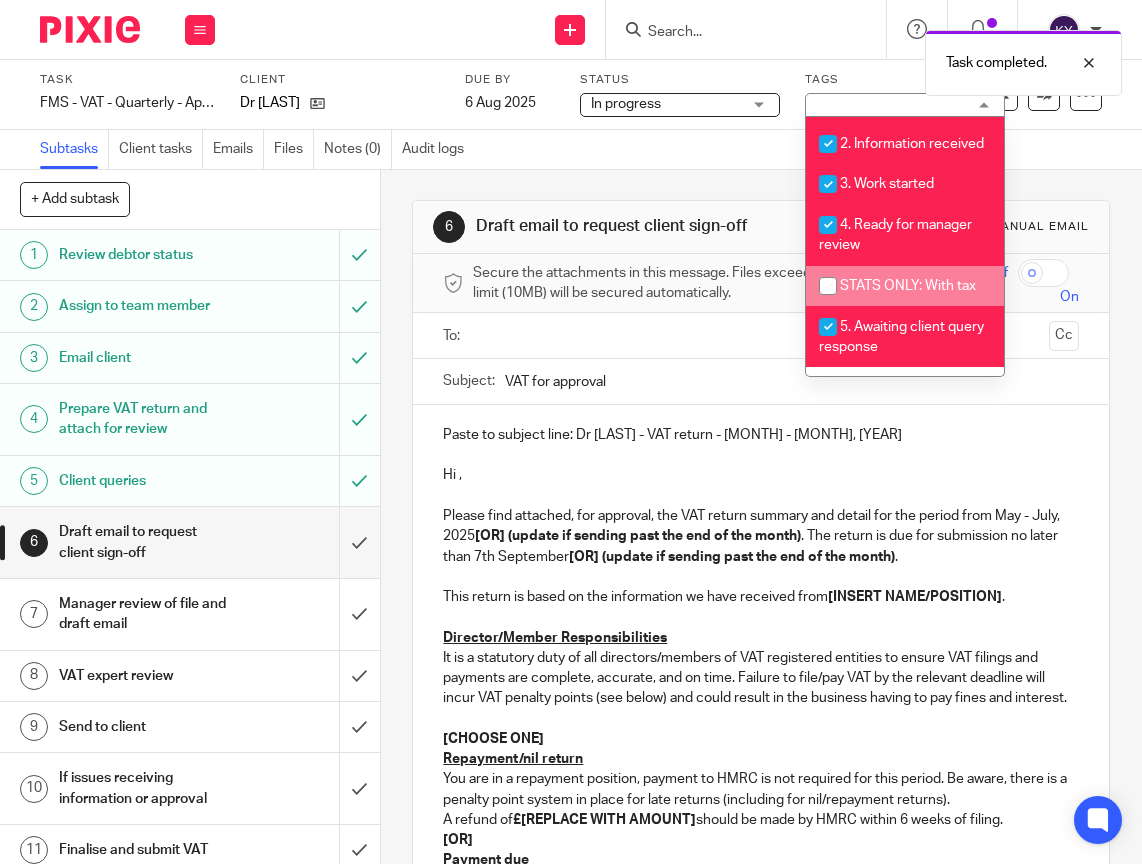 scroll, scrollTop: 600, scrollLeft: 0, axis: vertical 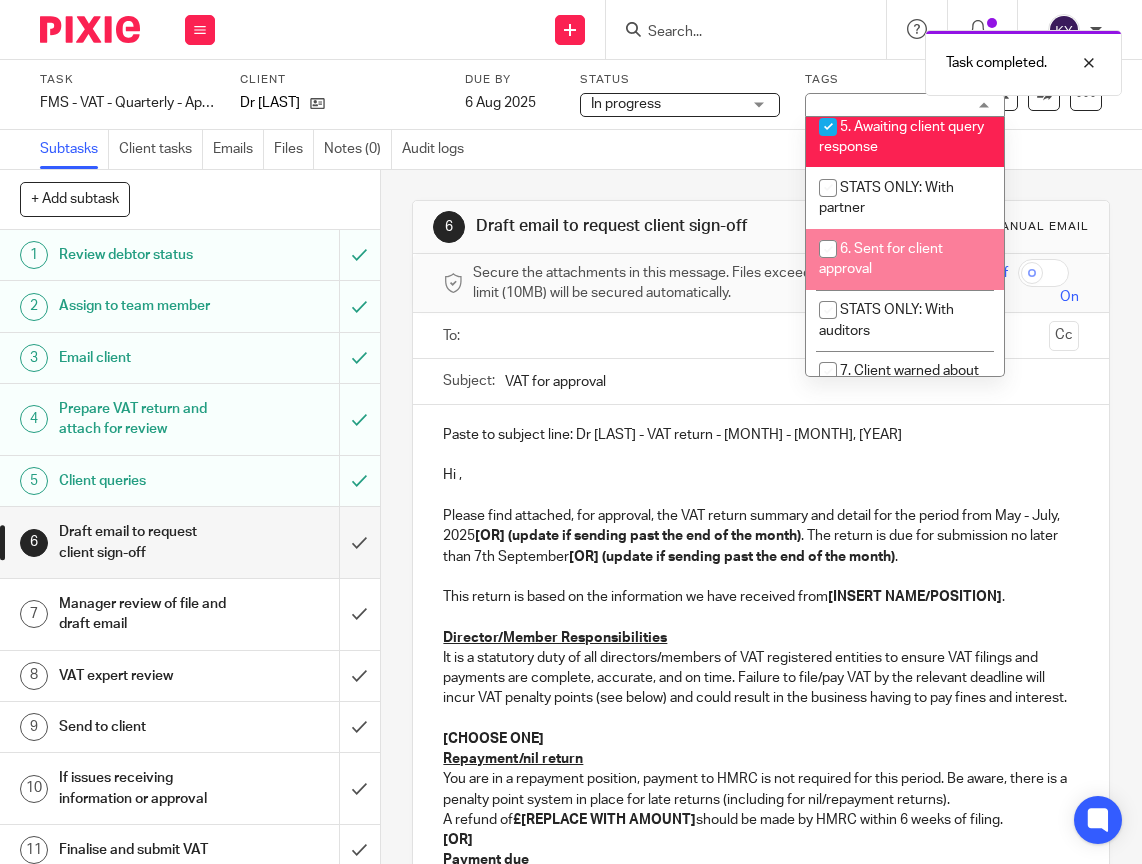 click on "6. Sent for client approval" at bounding box center (905, 259) 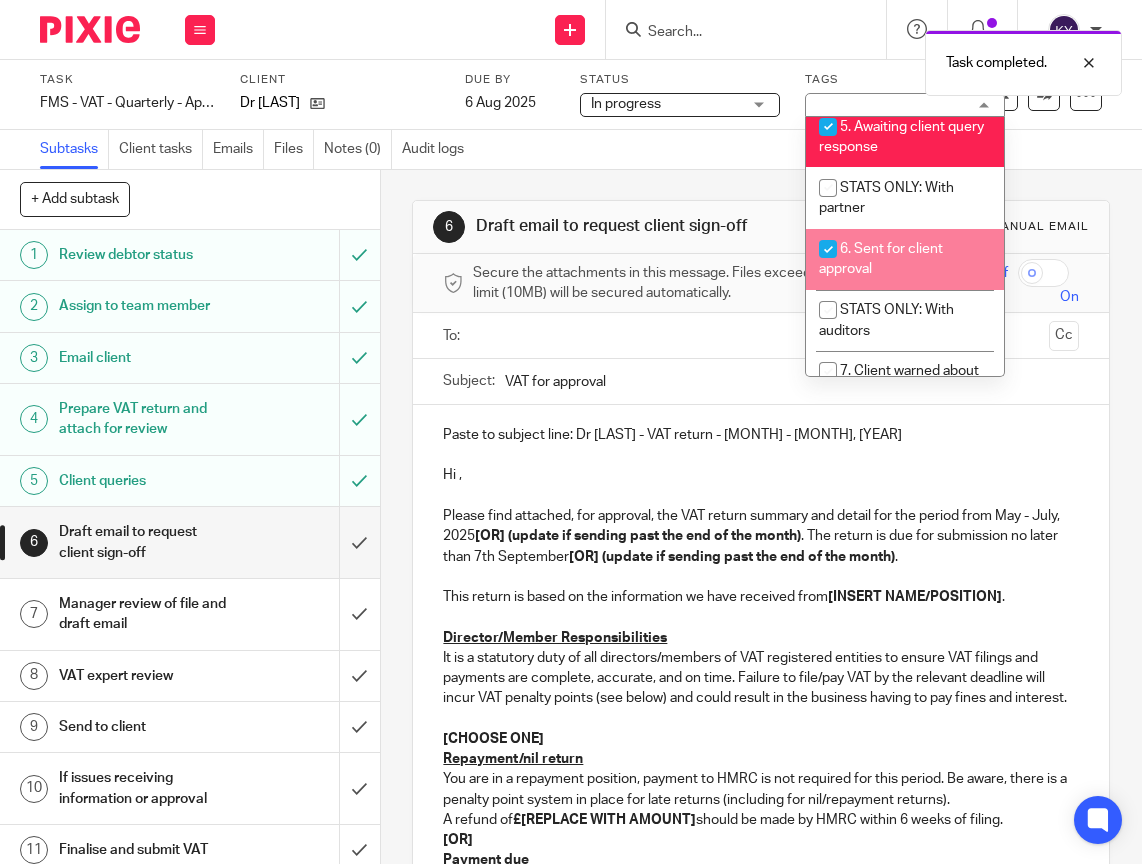 checkbox on "true" 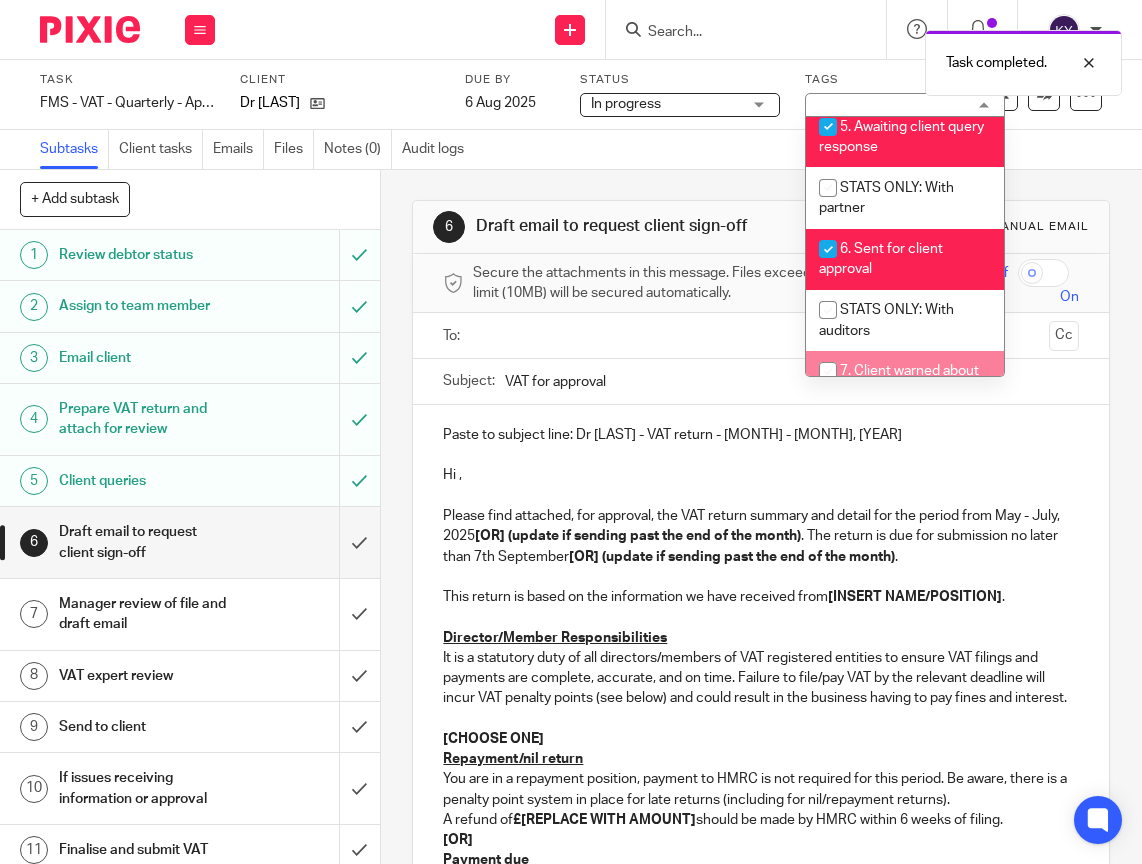 scroll, scrollTop: 700, scrollLeft: 0, axis: vertical 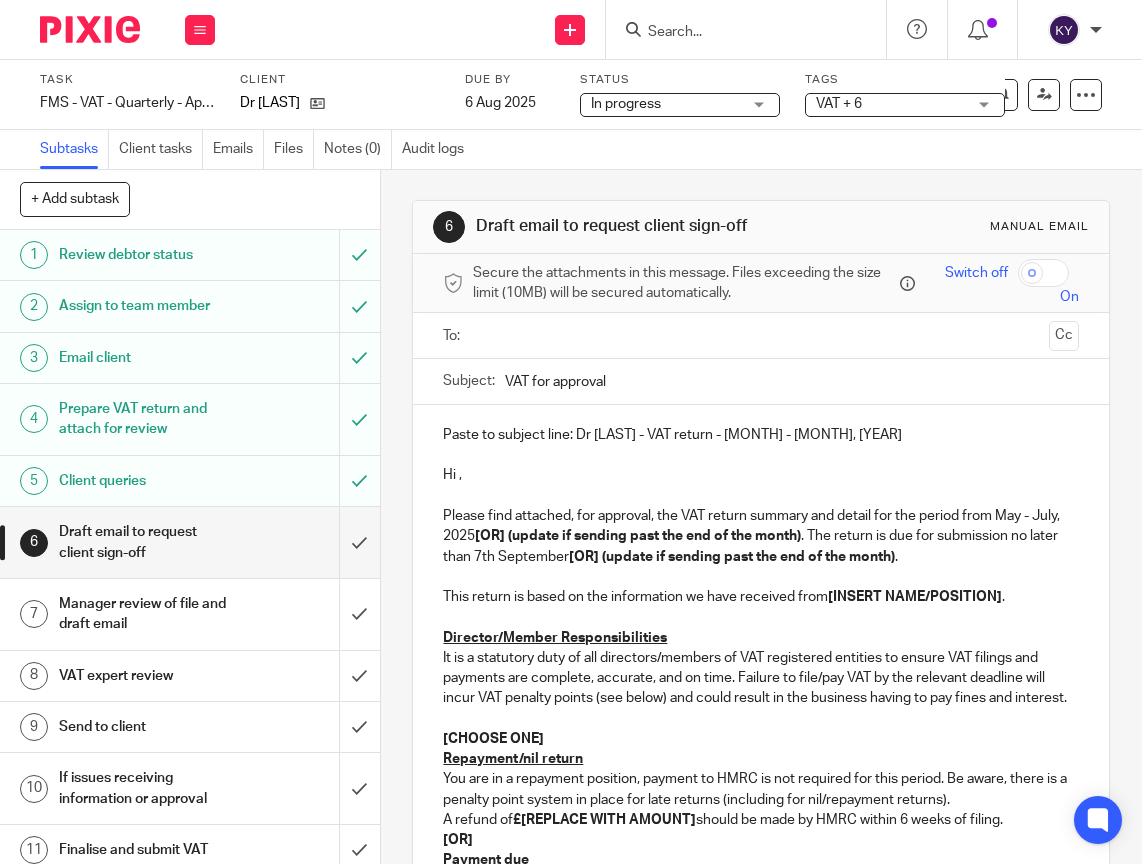 click on "6
Draft email to request client sign-off
Manual email
Secure the attachments in this message. Files exceeding the size limit (10MB) will be secured automatically.
Switch off     On     To:
Cc
Subject:     VAT for approval     Paste to subject line: Dr Idriss - VAT return - May - July, 2025 Hi , Please find attached, for approval, the VAT return summary and detail for the period from May - July, 2025  [OR] (update if sending past the end of the month)  . The return is due for submission no later than 7th September [OR] (update if sending past the end of the month) . This return is based on the information we have received from  [INSERT NAME/POSITION] .   Director/Member Responsibilities [CHOOSE ONE] Repayment/nil return A refund of  £[REPLACE WITH AMOUNT] [OR] Payment due     Kind regards," at bounding box center (761, 517) 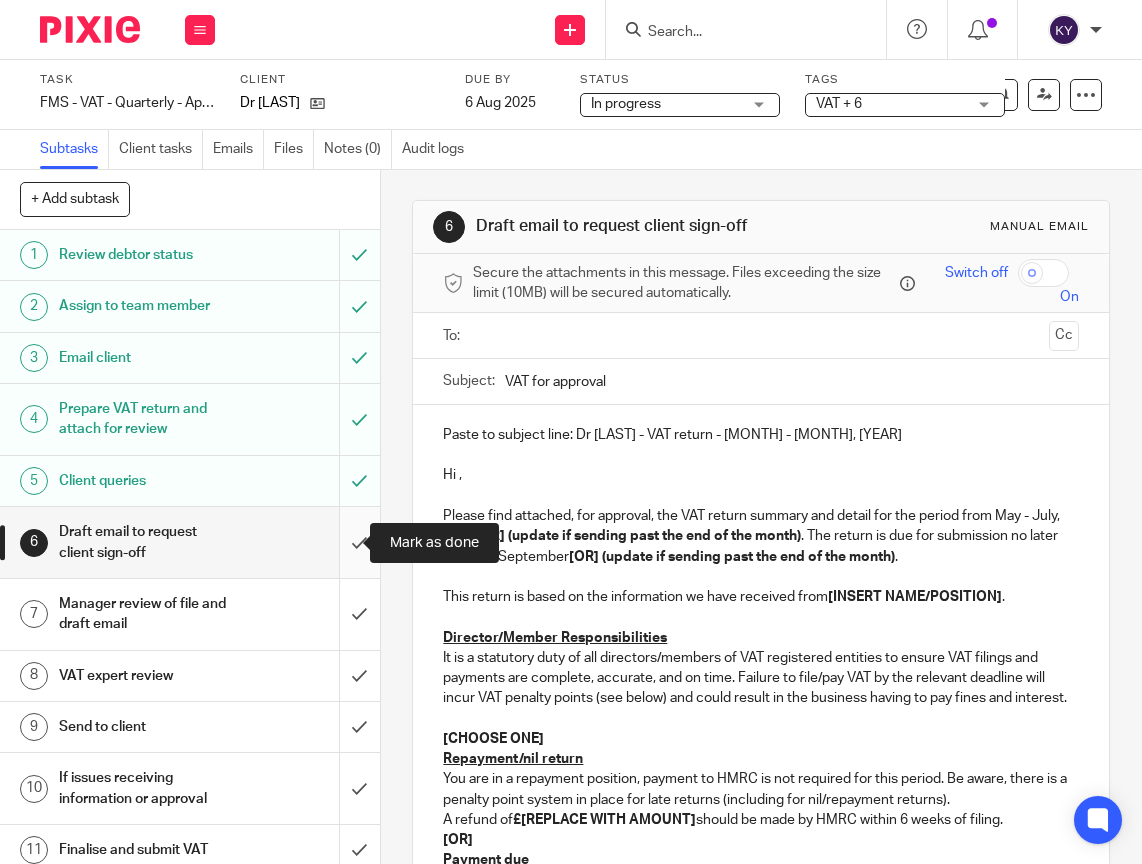 click at bounding box center [190, 542] 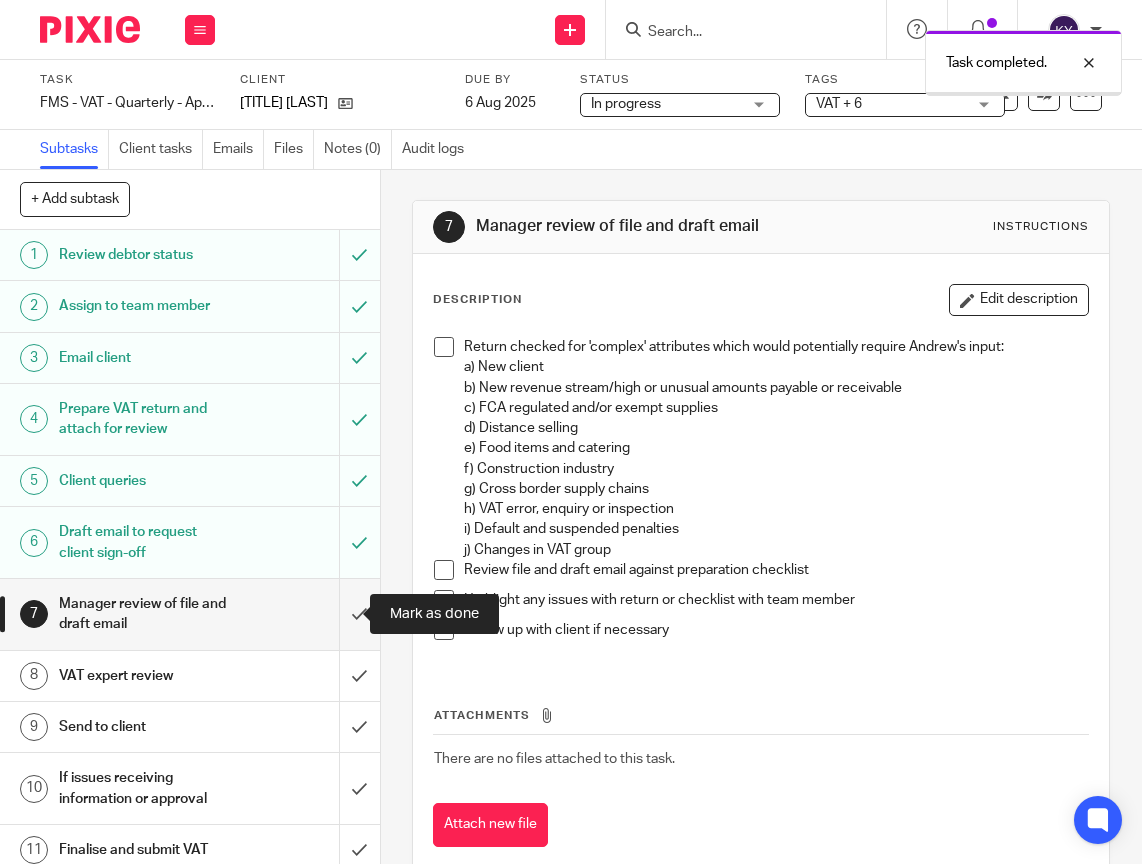 scroll, scrollTop: 0, scrollLeft: 0, axis: both 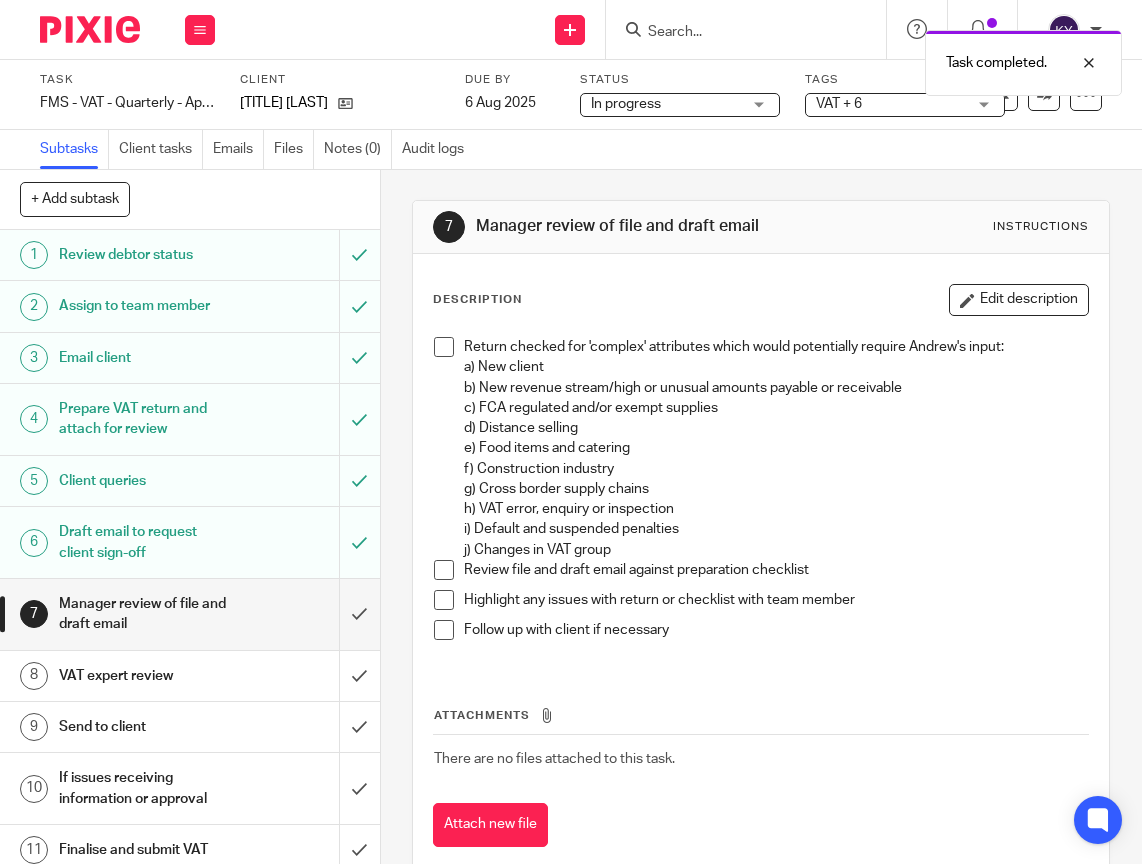 click at bounding box center [444, 630] 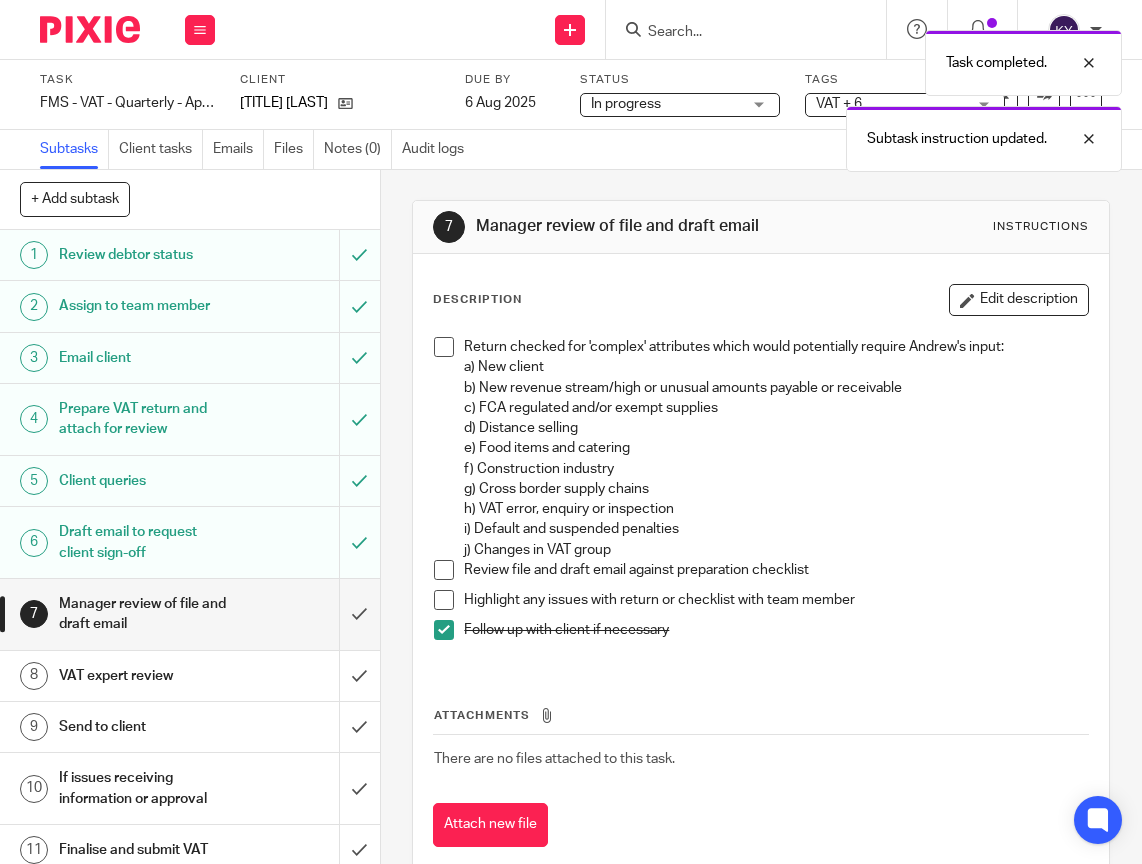 click at bounding box center [444, 600] 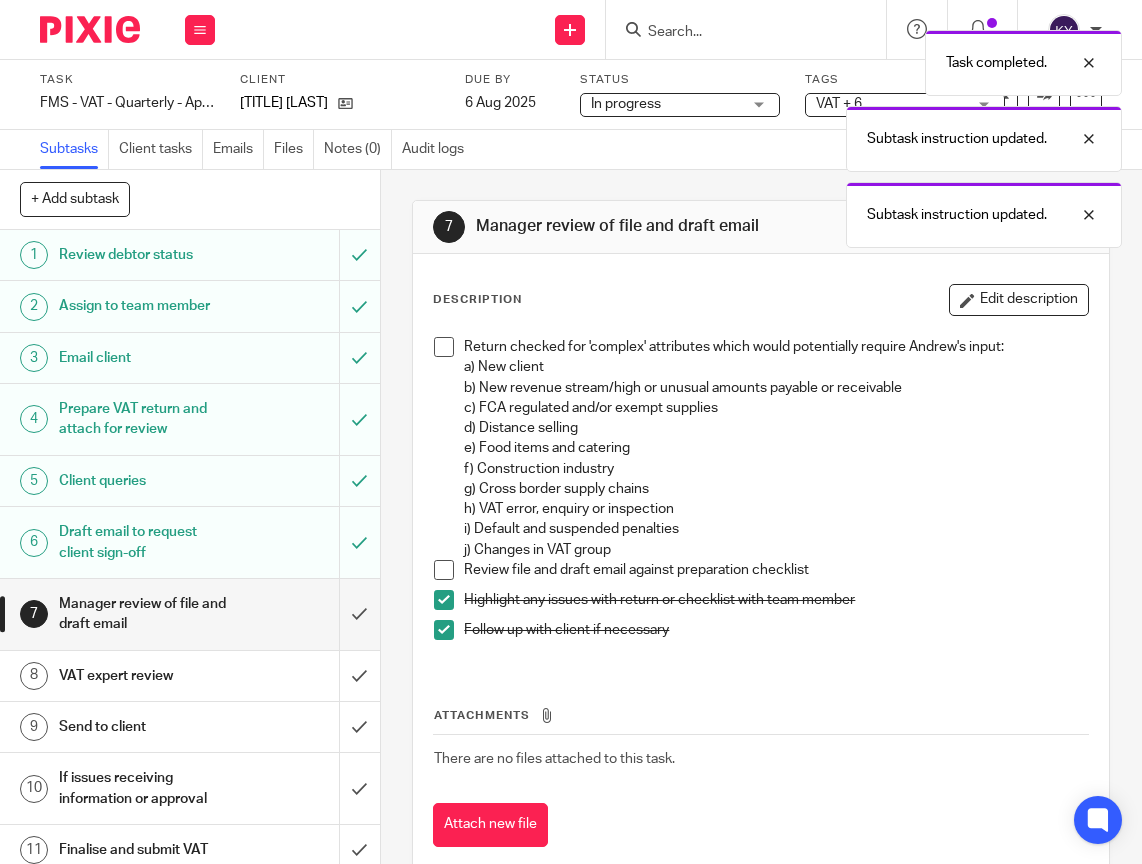 click at bounding box center [444, 570] 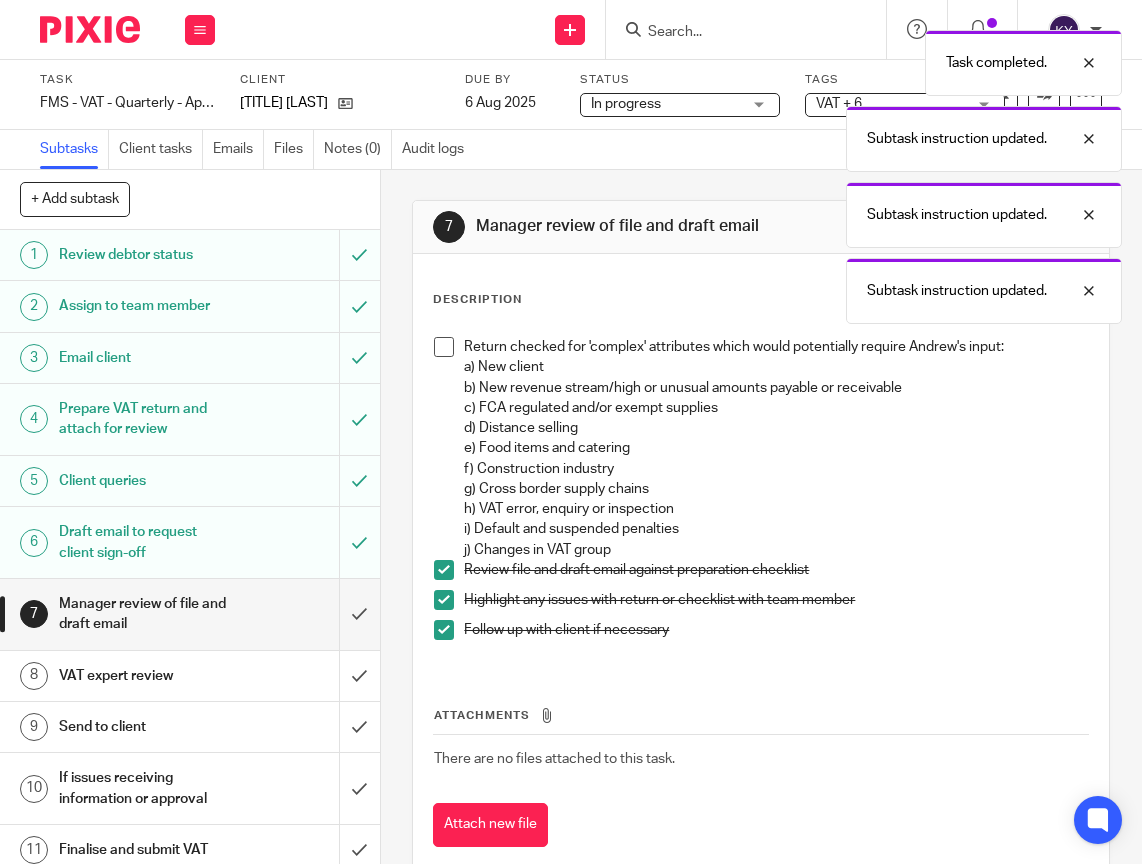 click at bounding box center [444, 347] 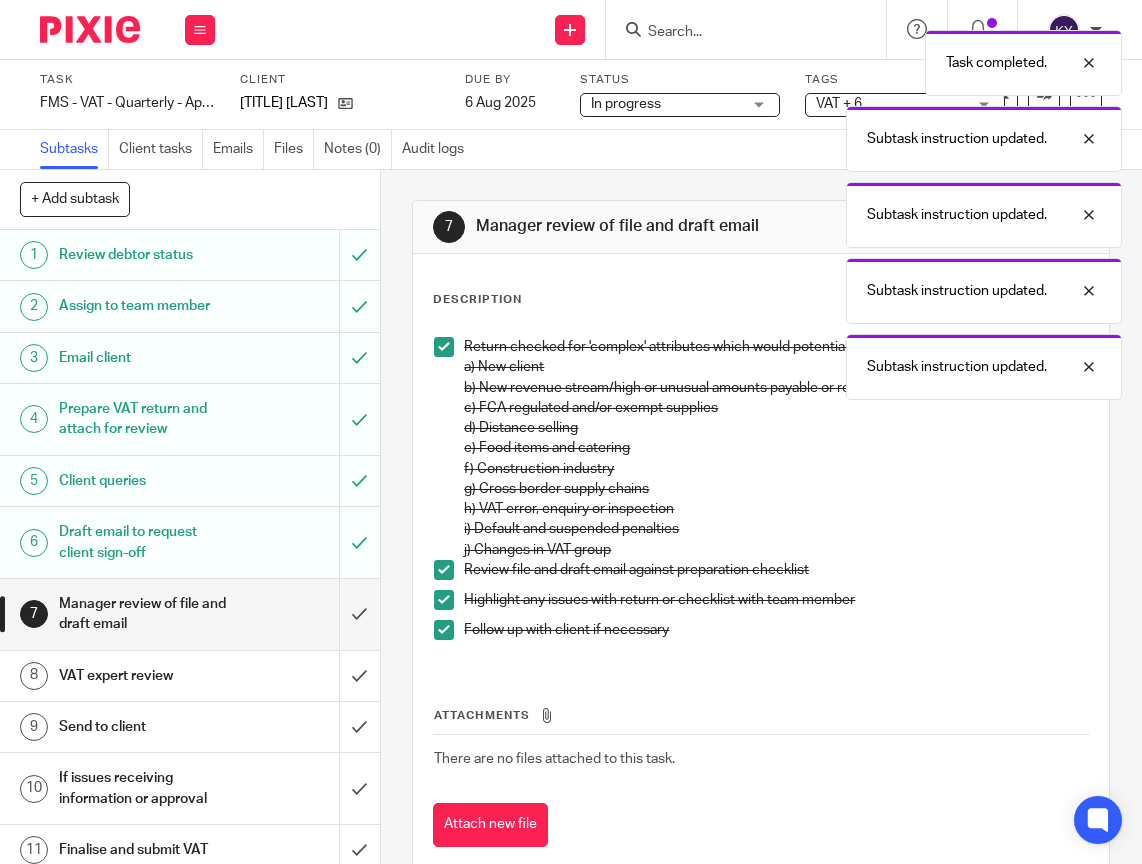 scroll, scrollTop: 115, scrollLeft: 0, axis: vertical 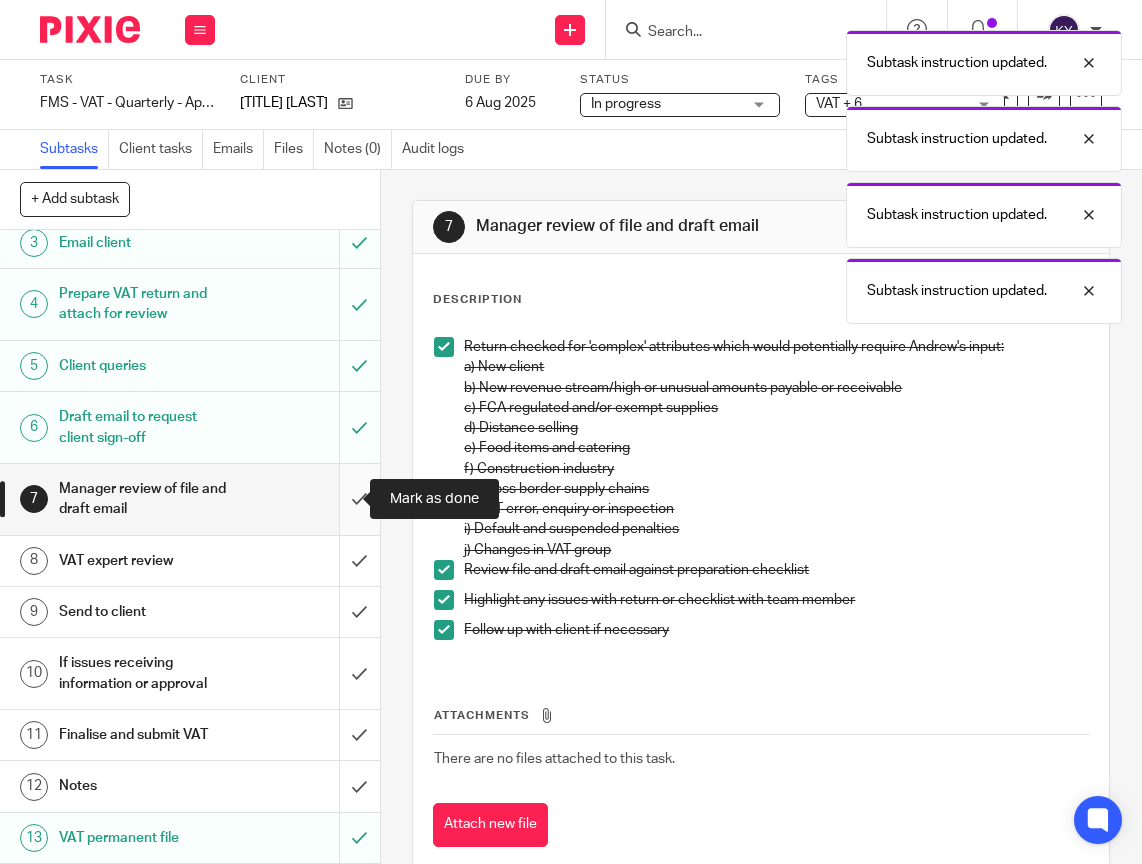 click at bounding box center [190, 499] 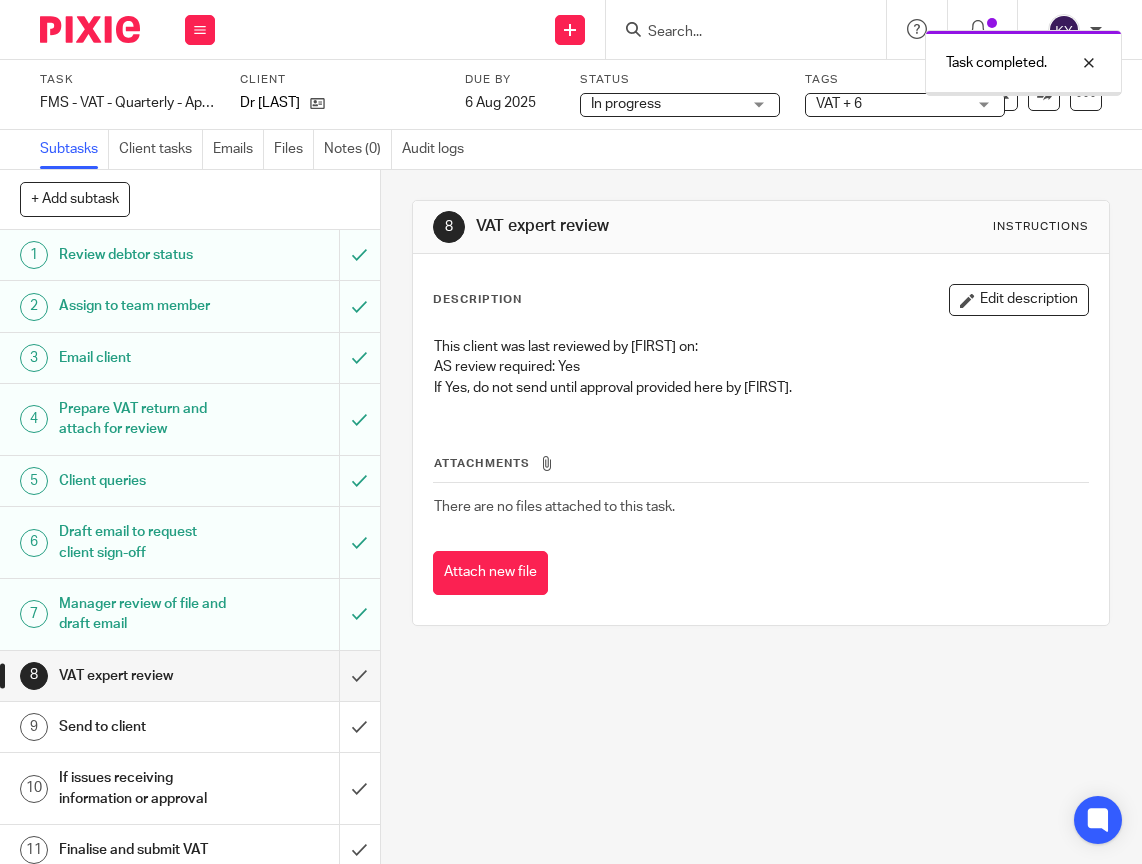 scroll, scrollTop: 0, scrollLeft: 0, axis: both 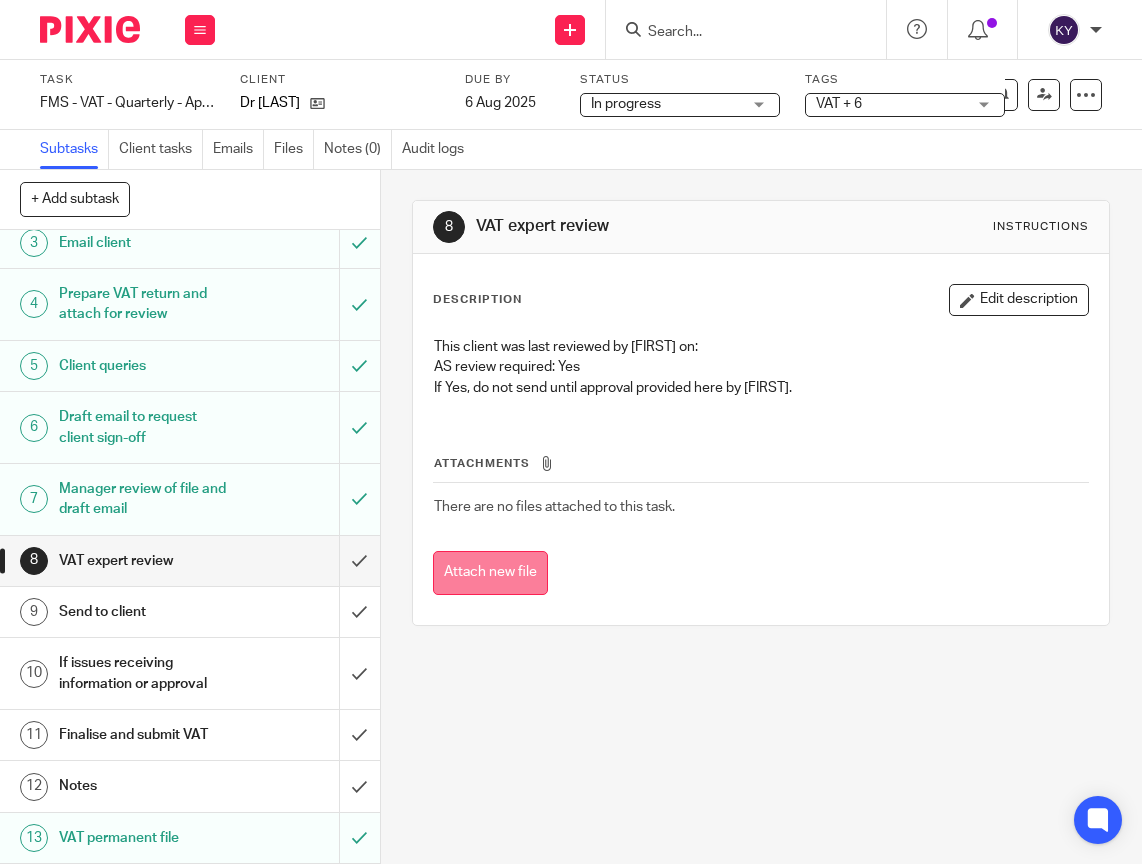 click on "Attach new file" at bounding box center (490, 573) 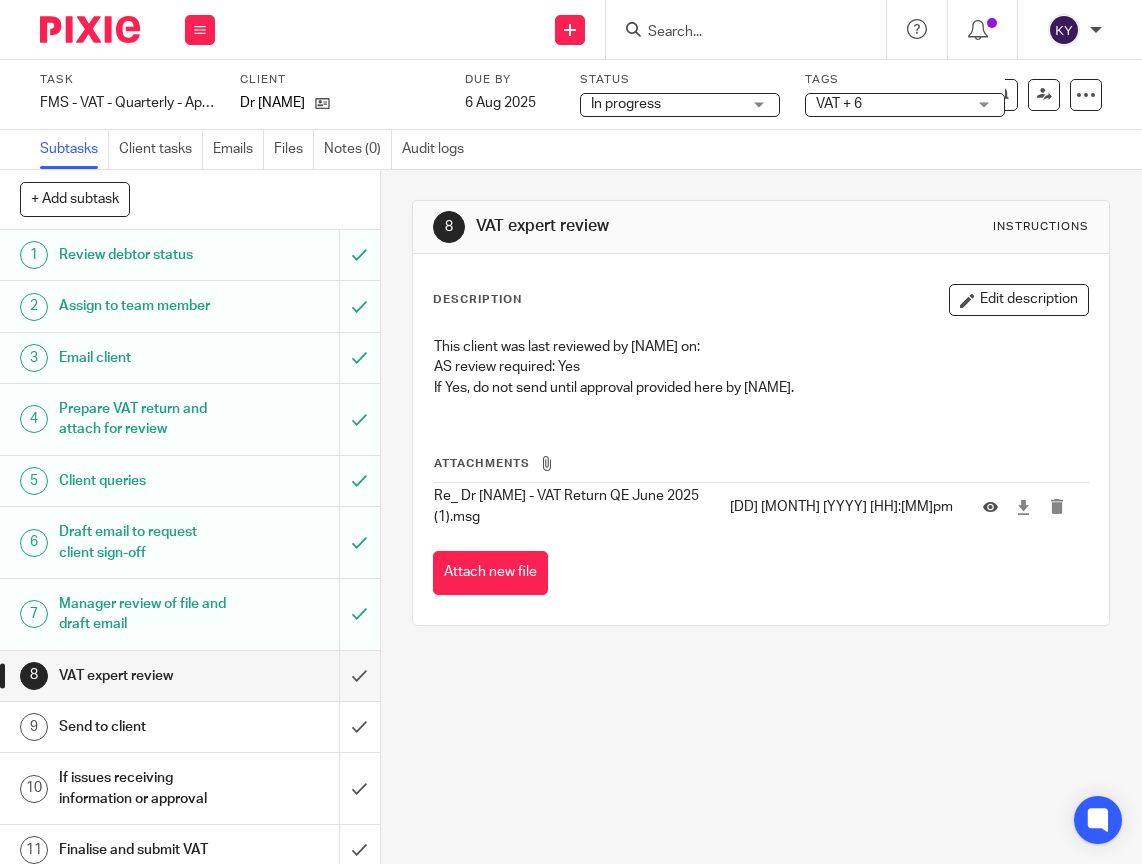 scroll, scrollTop: 0, scrollLeft: 0, axis: both 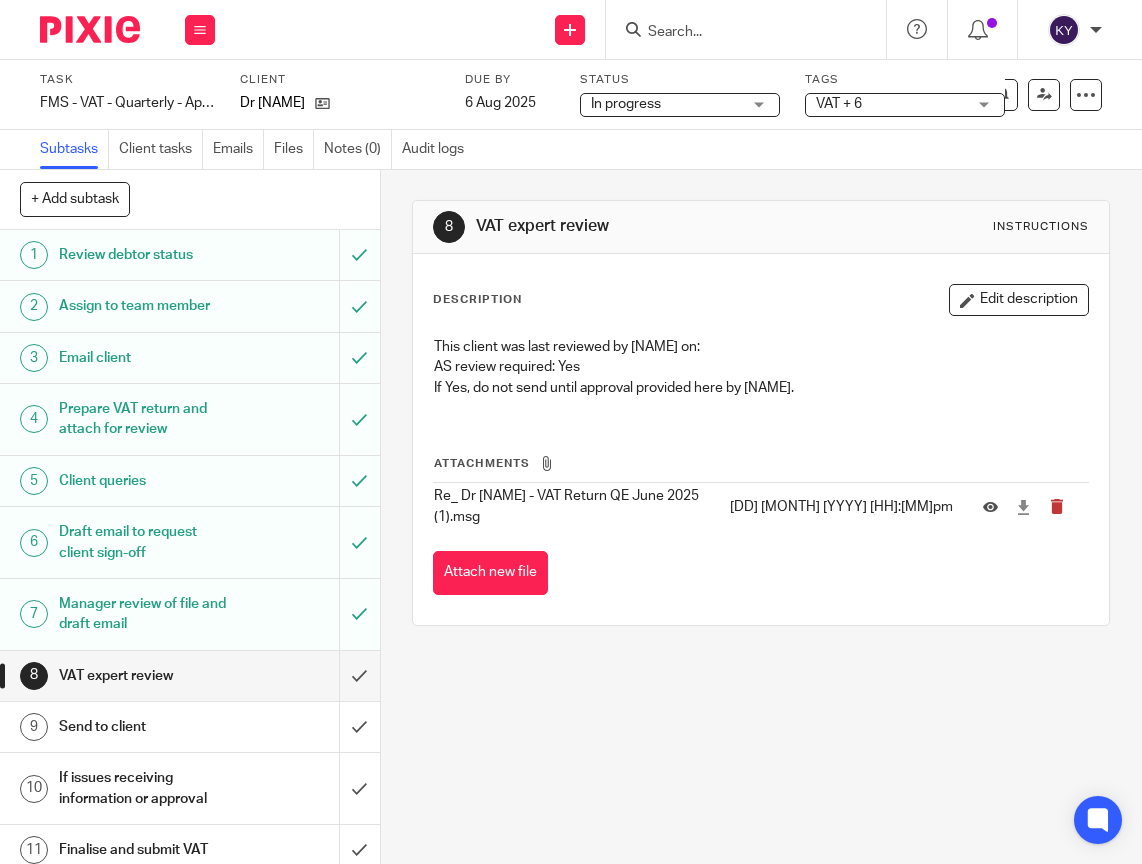click at bounding box center [1056, 506] 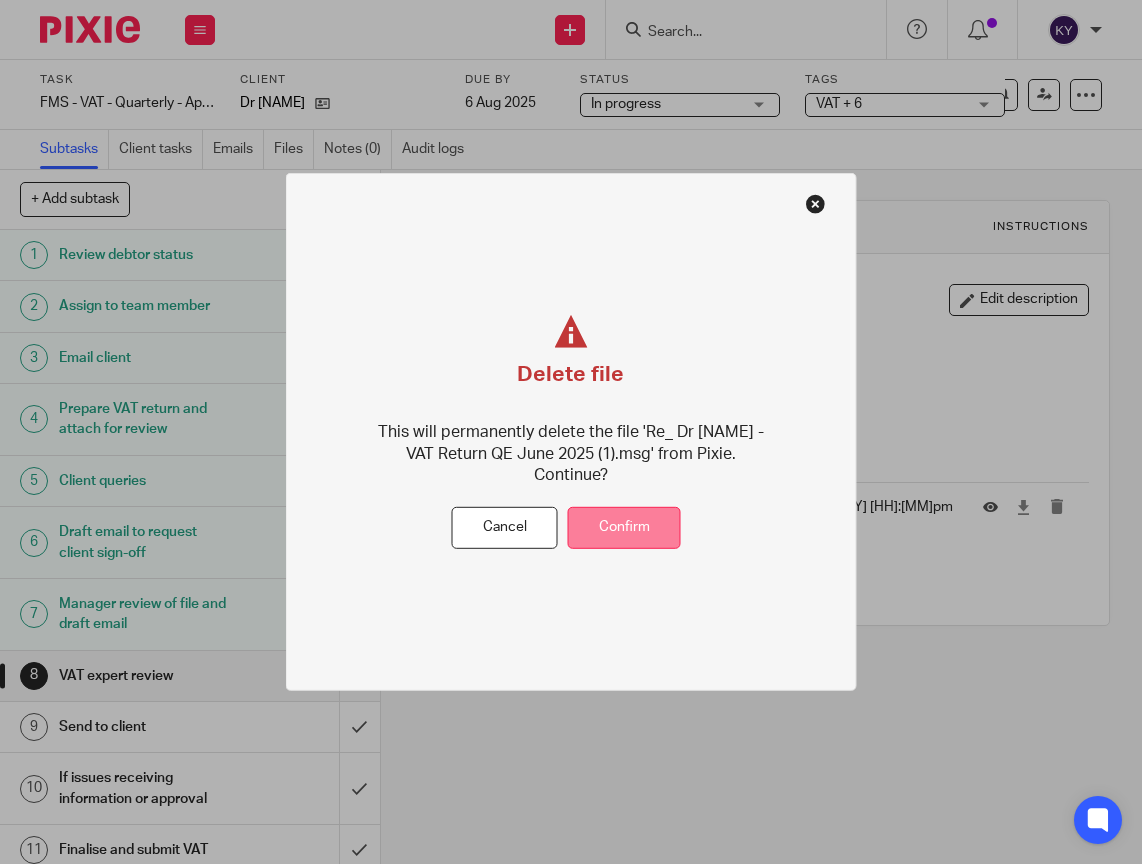 click on "Confirm" at bounding box center (624, 527) 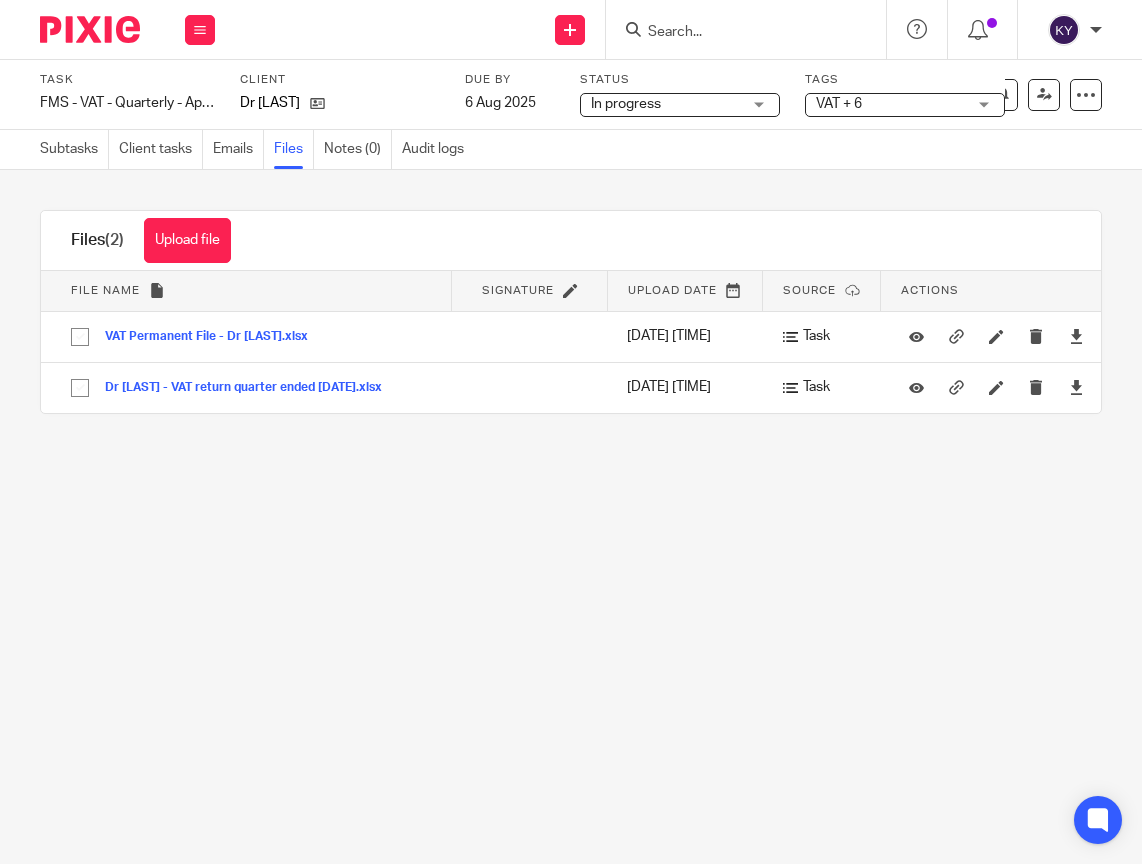 scroll, scrollTop: 0, scrollLeft: 0, axis: both 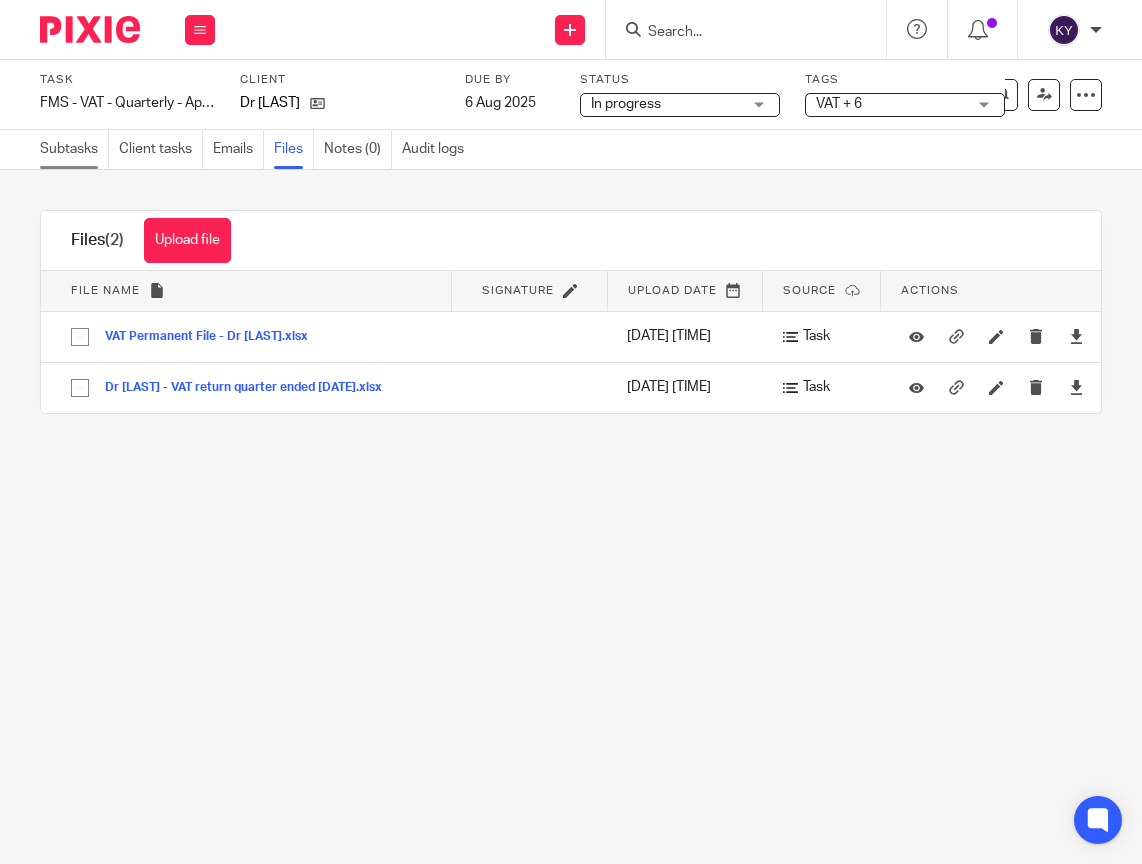 click on "Subtasks" at bounding box center (74, 149) 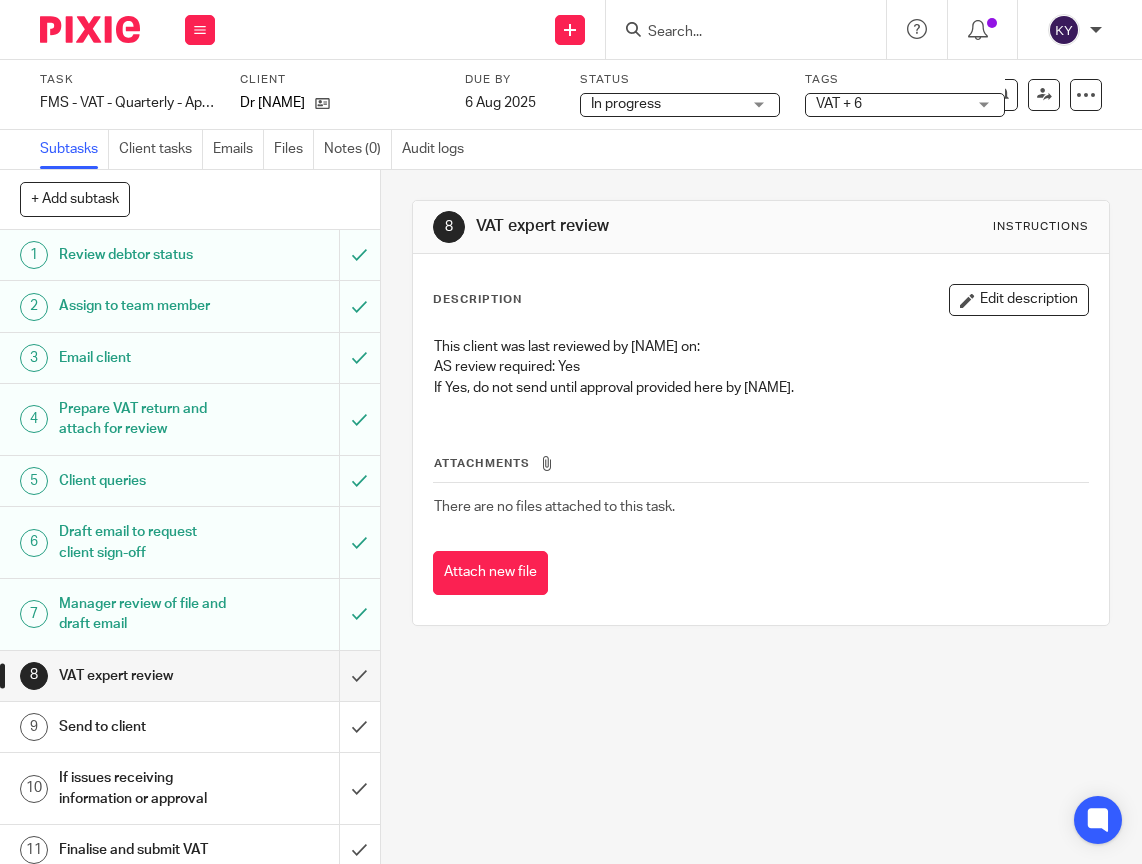 scroll, scrollTop: 0, scrollLeft: 0, axis: both 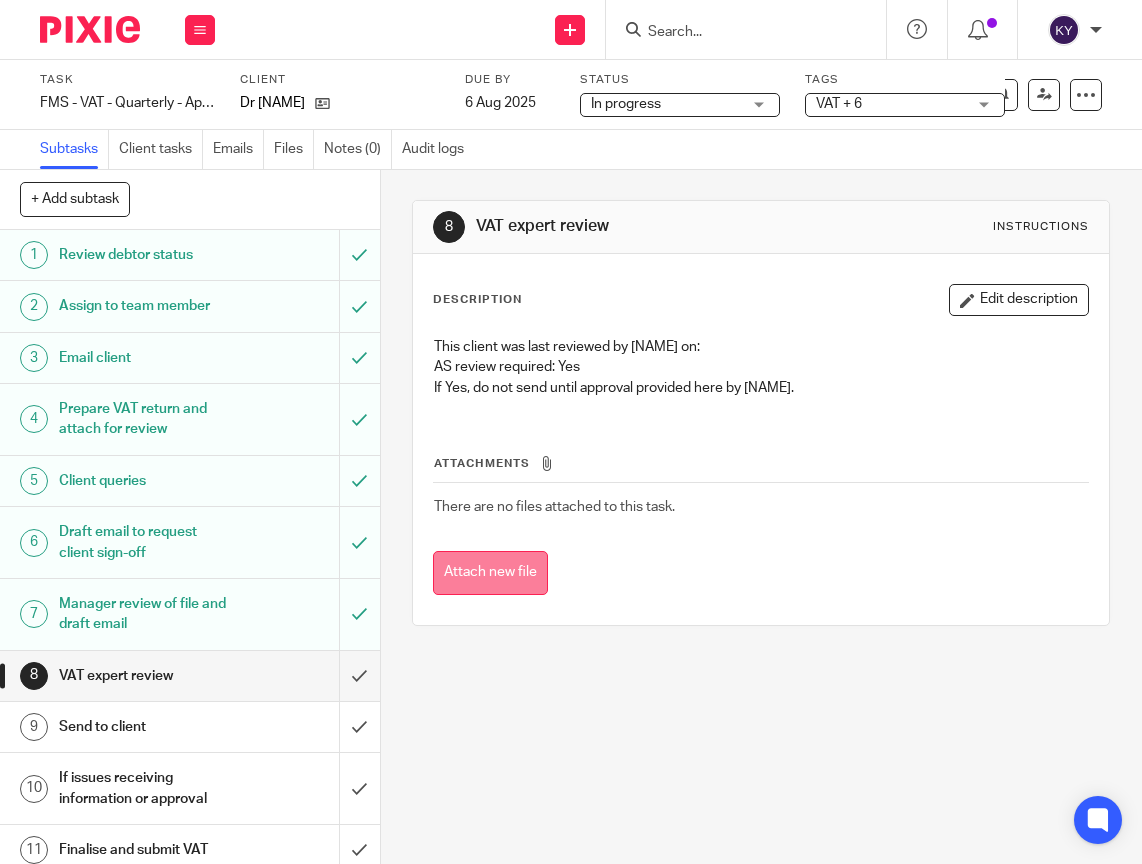 click on "Attach new file" at bounding box center (490, 573) 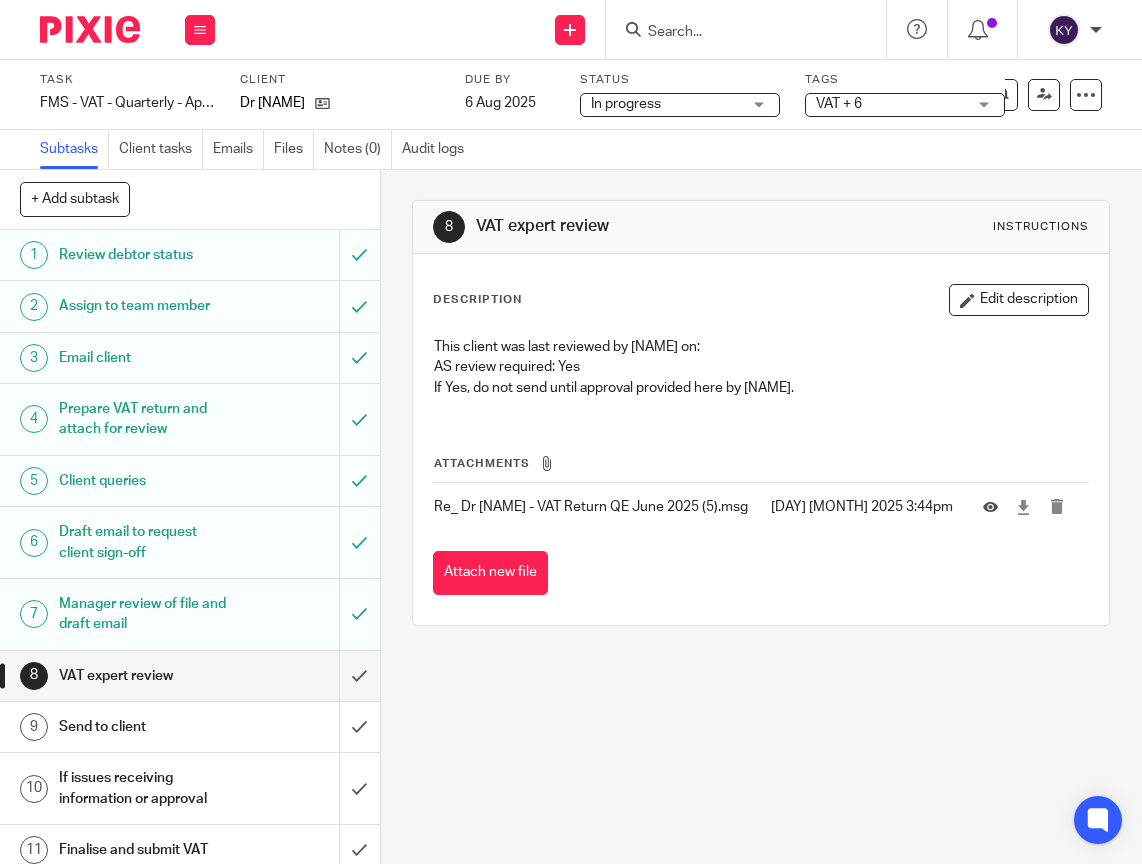 scroll, scrollTop: 0, scrollLeft: 0, axis: both 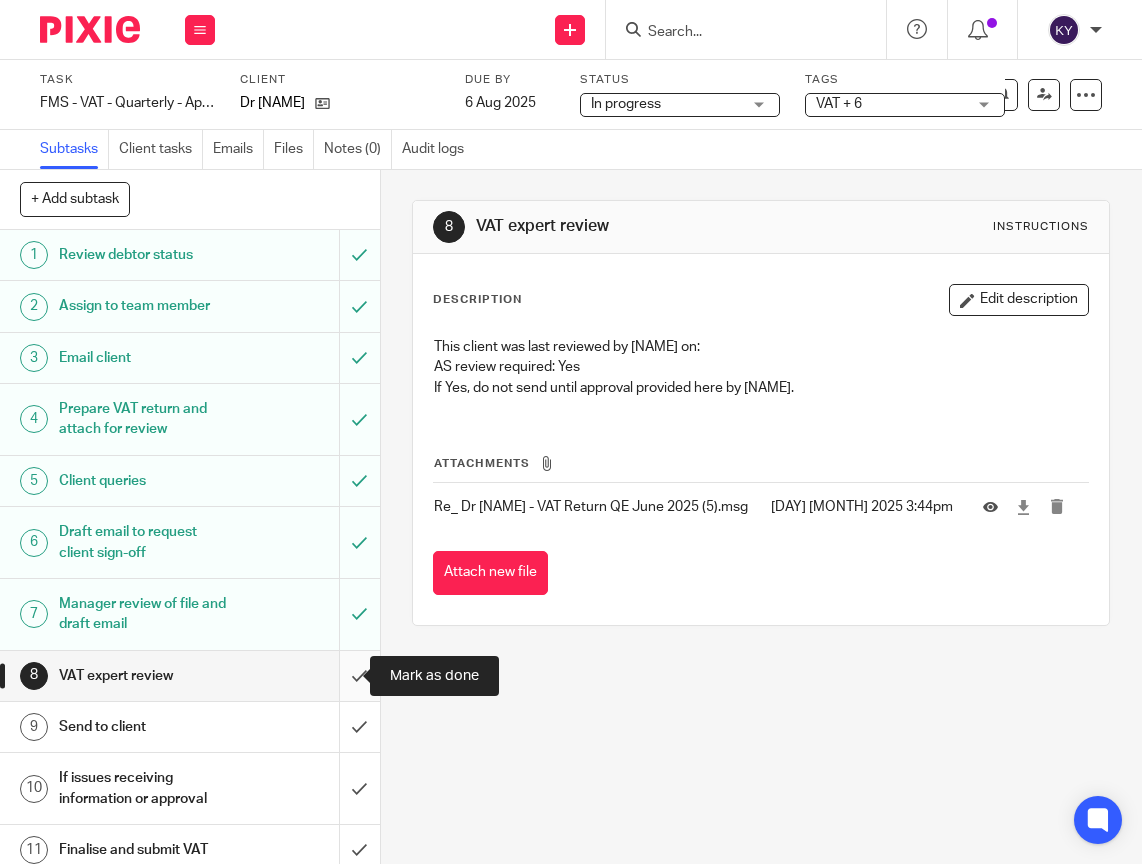 click at bounding box center [190, 676] 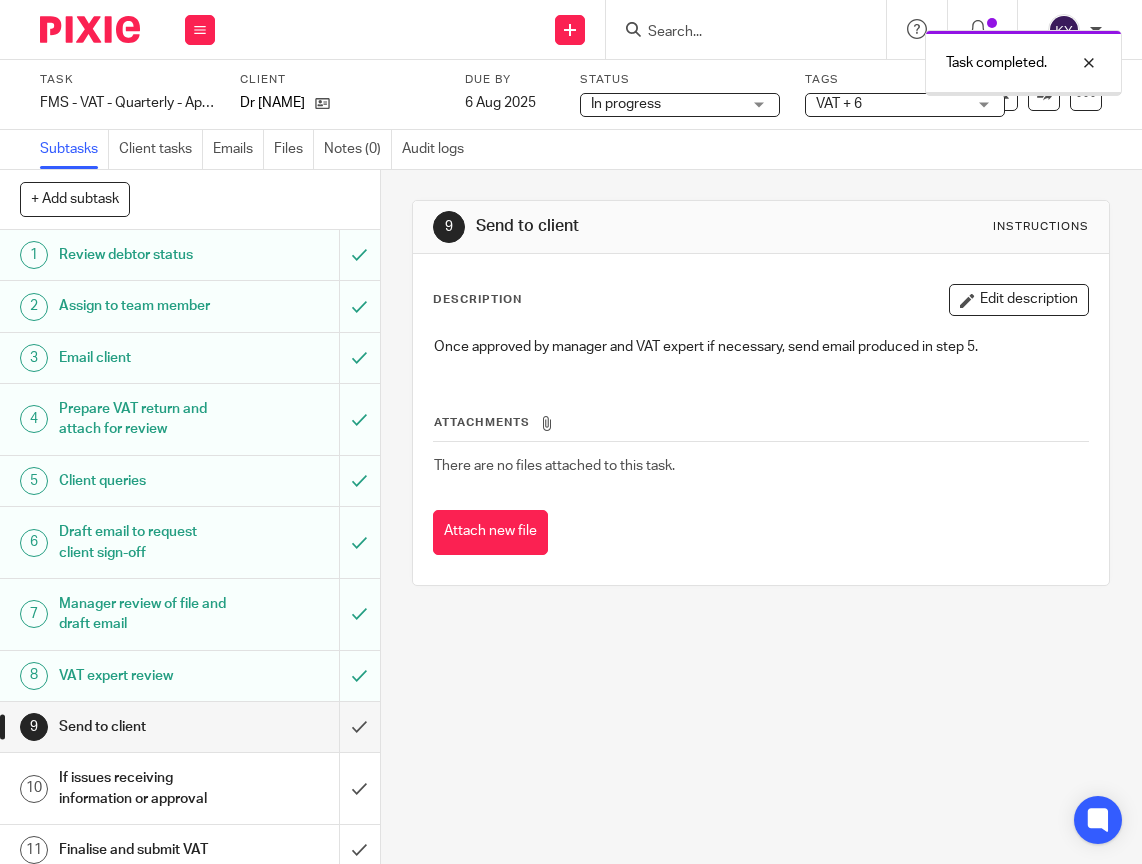 scroll, scrollTop: 0, scrollLeft: 0, axis: both 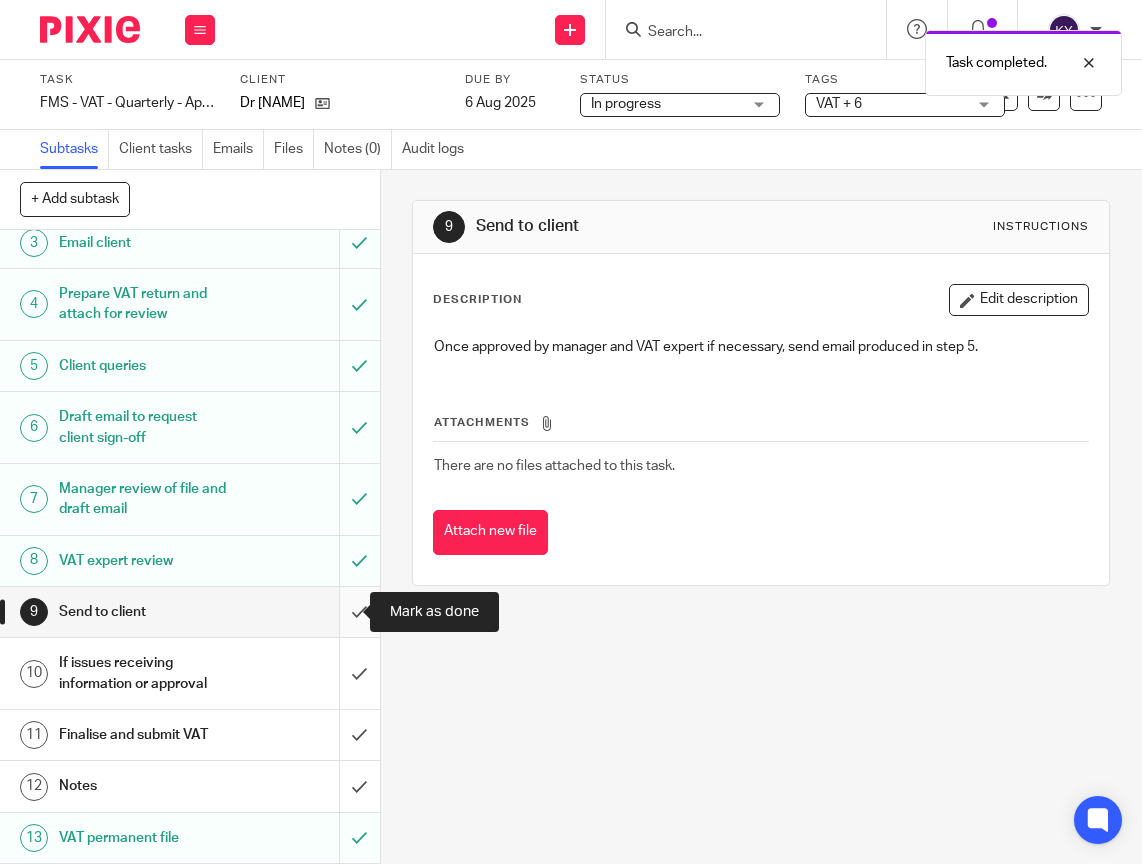 click at bounding box center (190, 612) 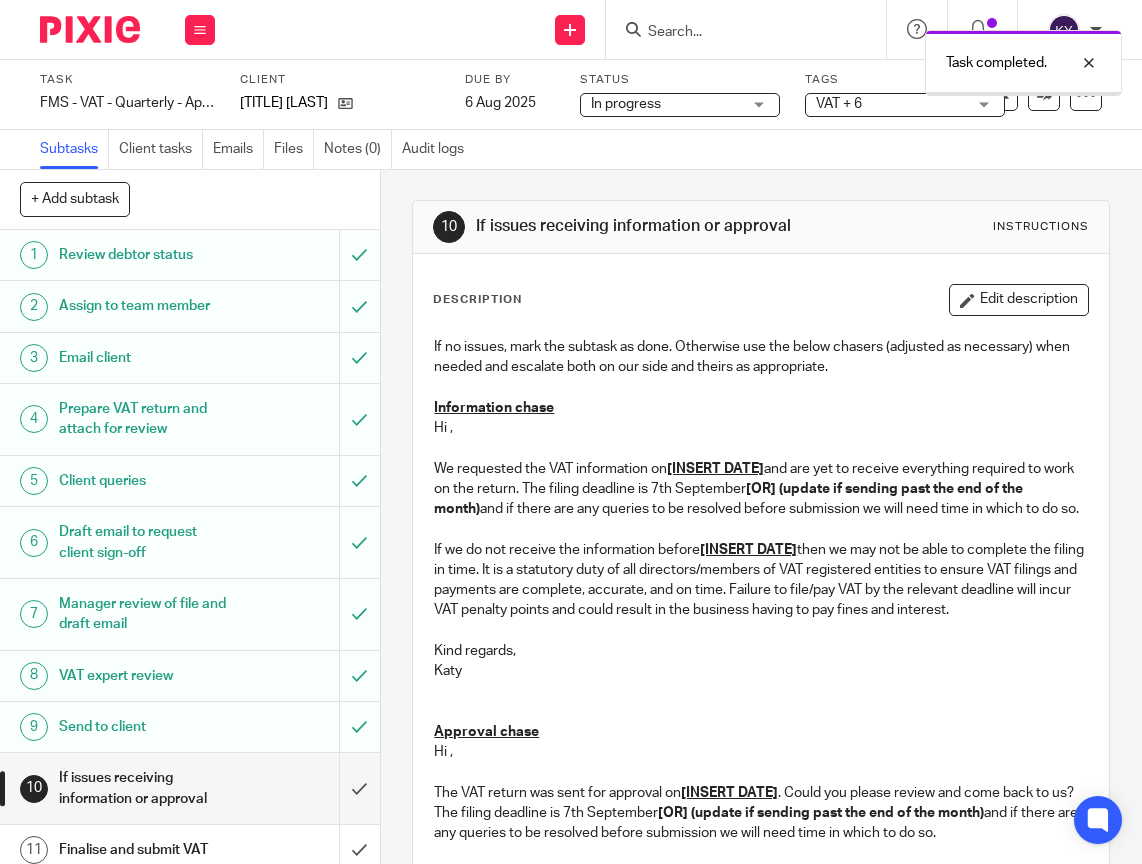 scroll, scrollTop: 0, scrollLeft: 0, axis: both 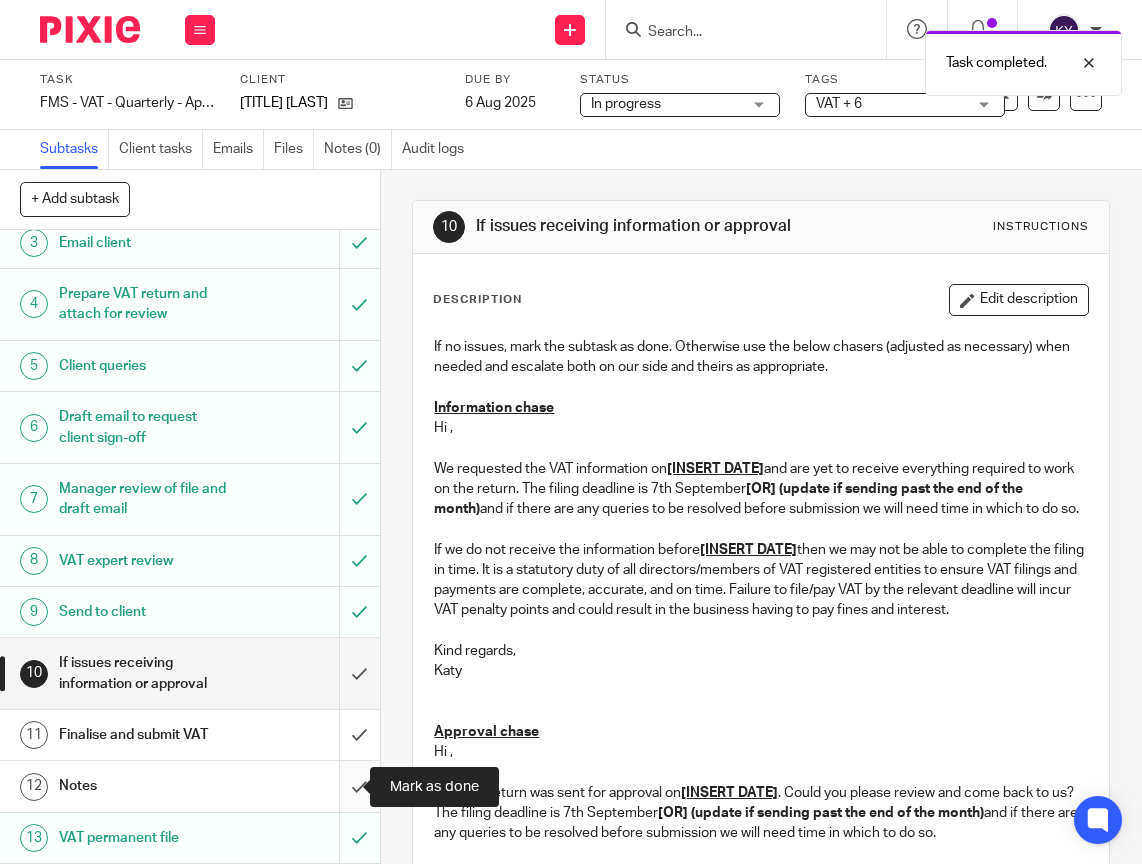 click at bounding box center (190, 786) 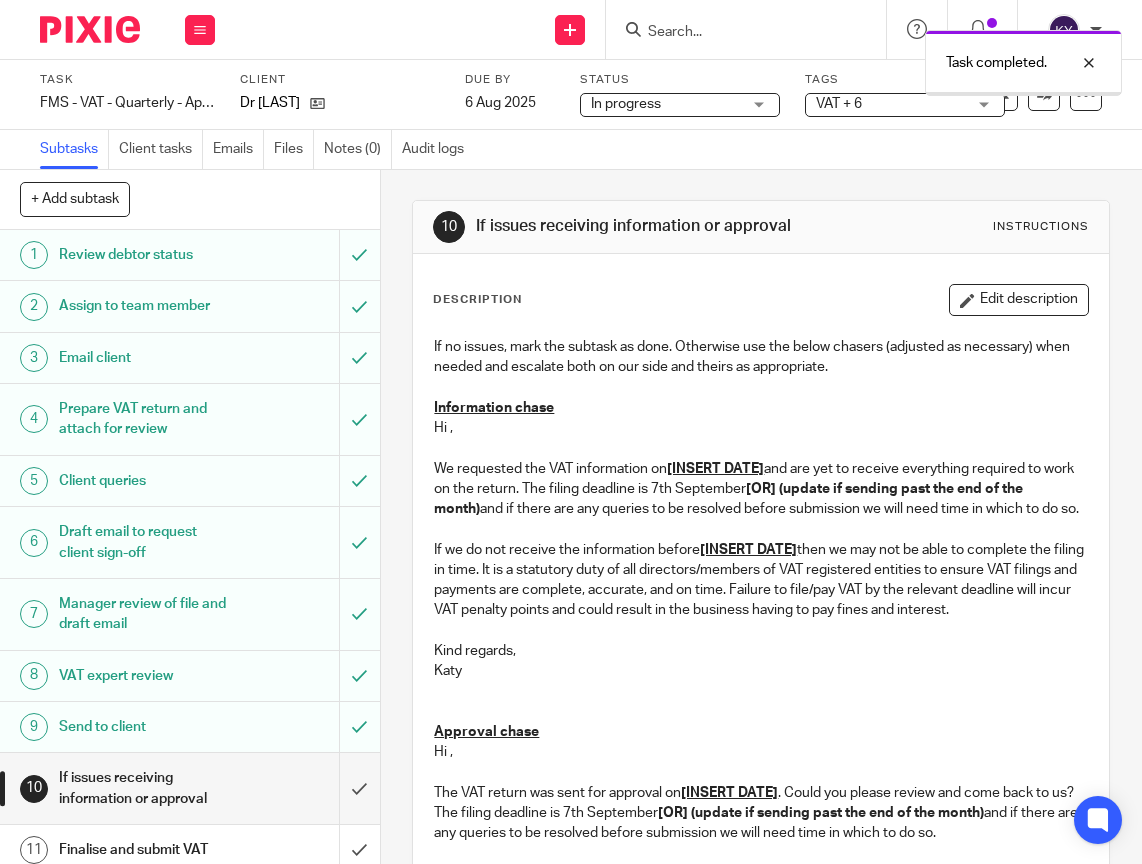 scroll, scrollTop: 0, scrollLeft: 0, axis: both 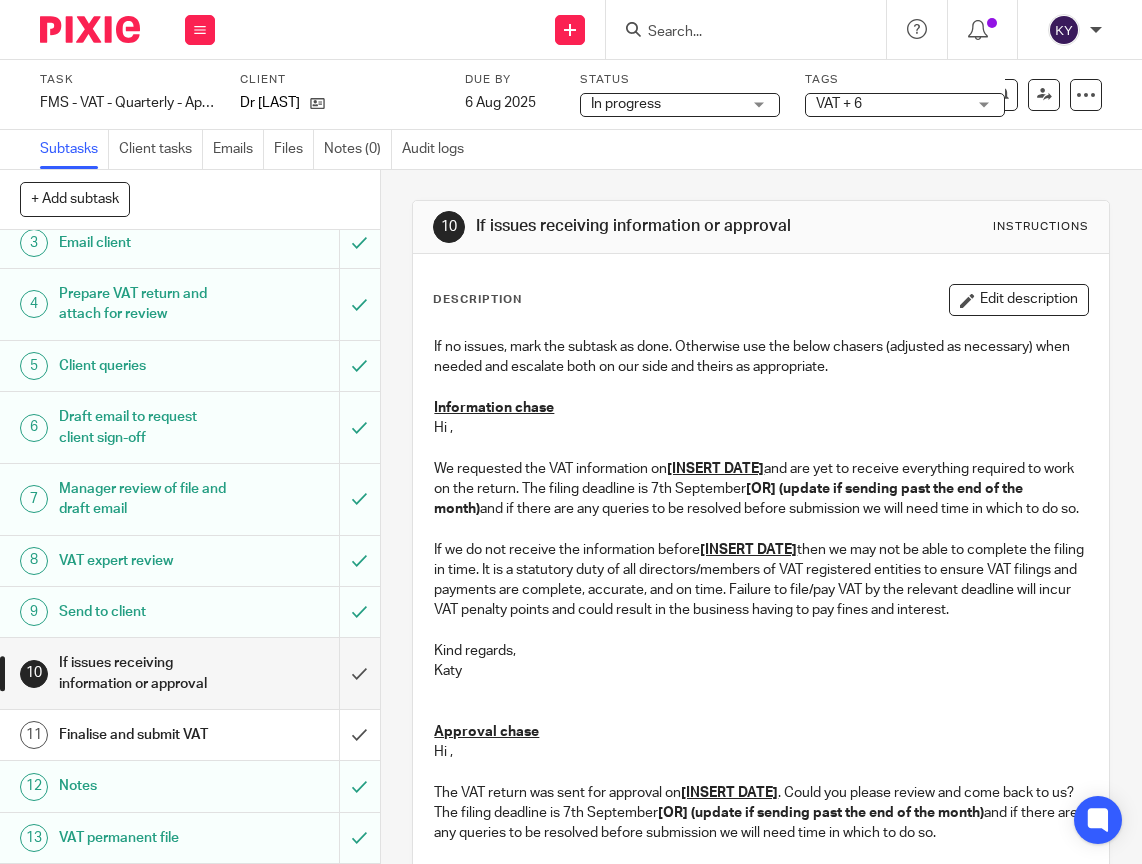 click on "VAT + 6" at bounding box center (891, 104) 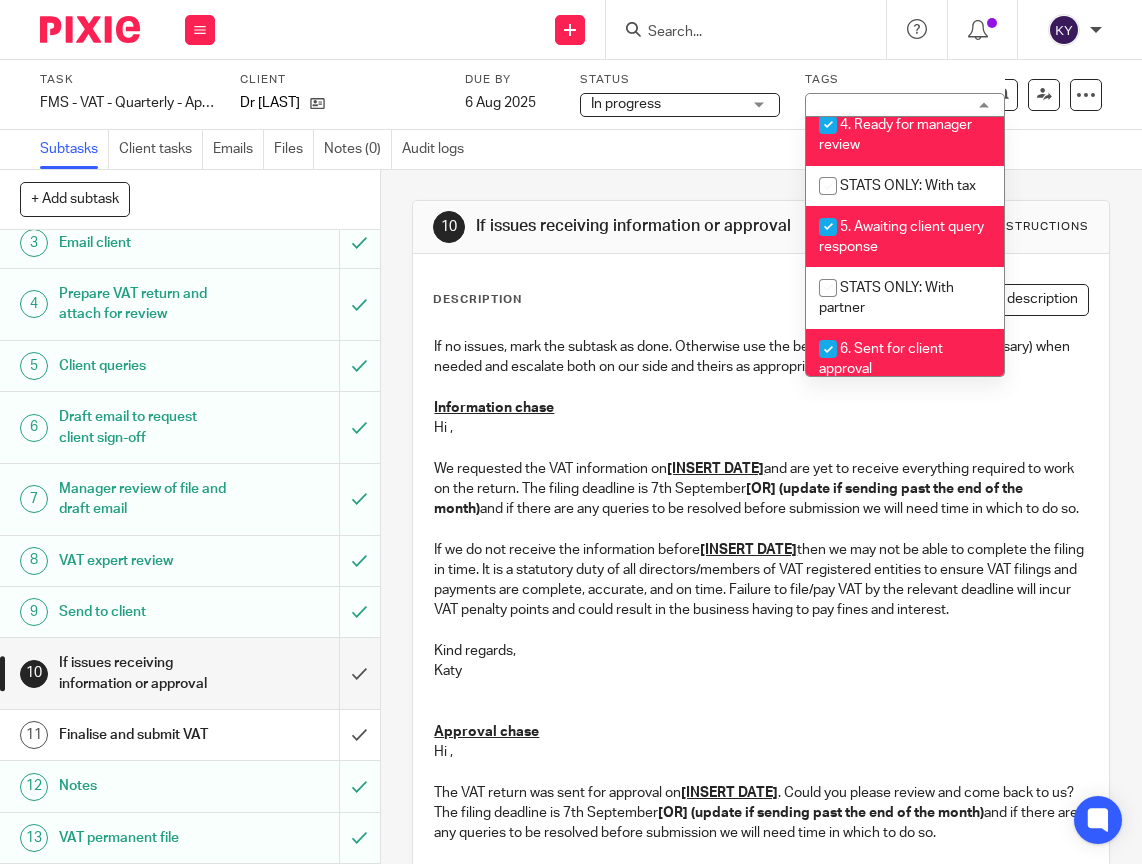 scroll, scrollTop: 700, scrollLeft: 0, axis: vertical 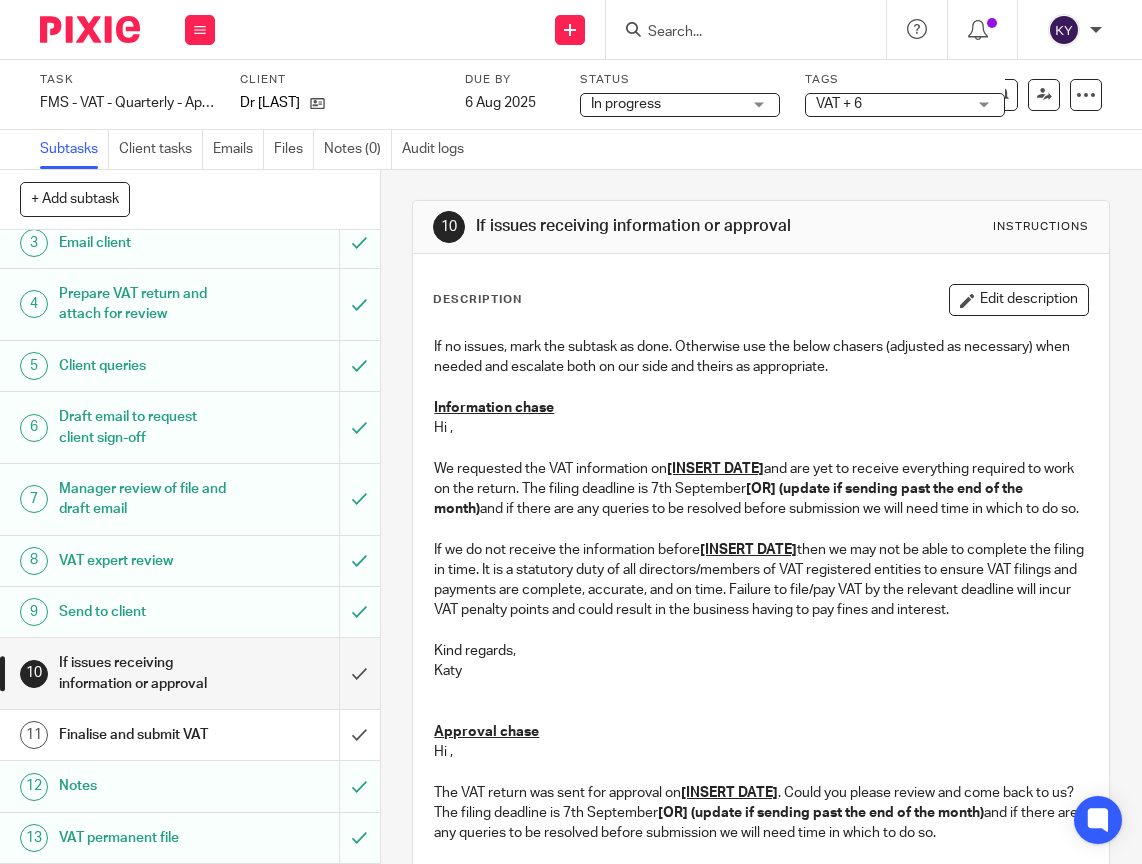 click on "10
If issues receiving information or approval
Instructions
Description
Edit description
If no issues, mark the subtask as done. Otherwise use the below chasers (adjusted as necessary) when needed and escalate both on our side and theirs as appropriate. Information chase Hi , We requested the VAT information on  [DATE]  and are yet to receive everything required to work on the return. The filing deadline is 7th September [OR] (update if sending past the end of the month)  and if there are any queries to be resolved before submission we will need time in which to do so. If we do not receive the information before  [DATE] Kind regards, [FIRST] Approval chase Hi , The VAT return was sent for approval on  [DATE] . Could you please review and come back to us? The filing deadline is 7th September Kind regards, [FIRST] Hi ," at bounding box center [761, 879] 